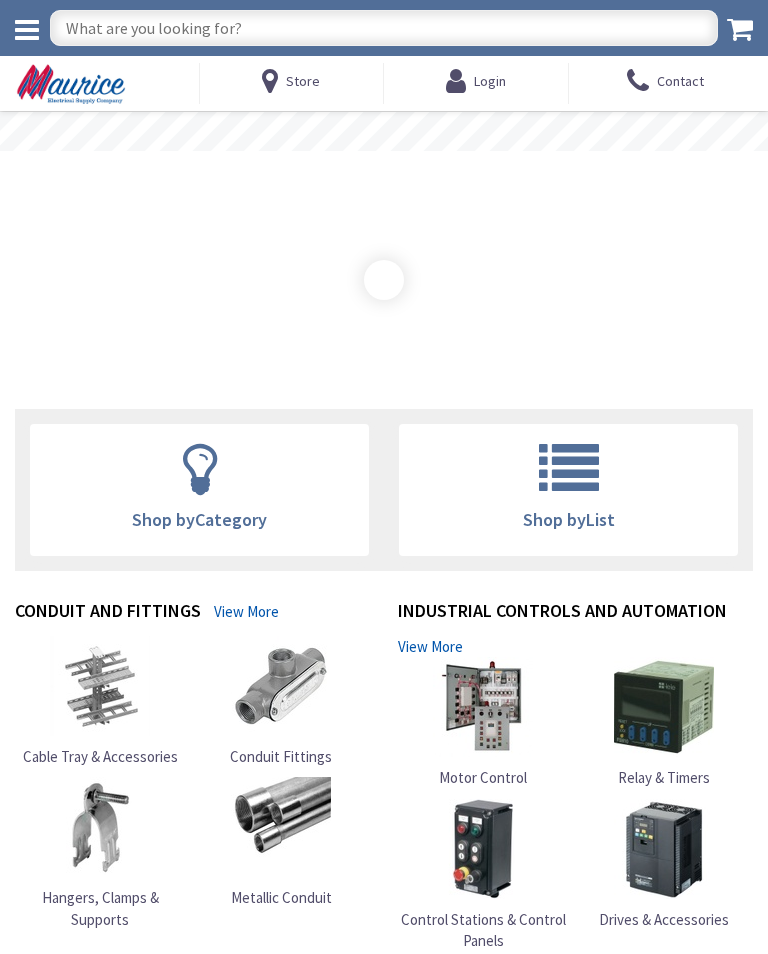 scroll, scrollTop: 0, scrollLeft: 0, axis: both 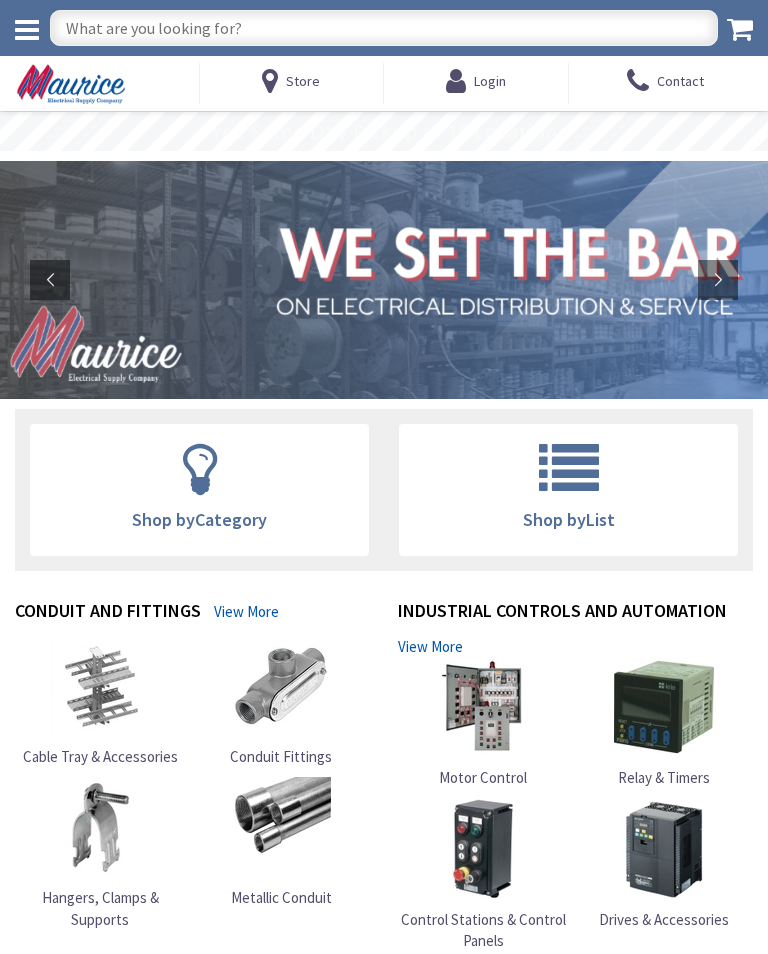 click at bounding box center (384, 28) 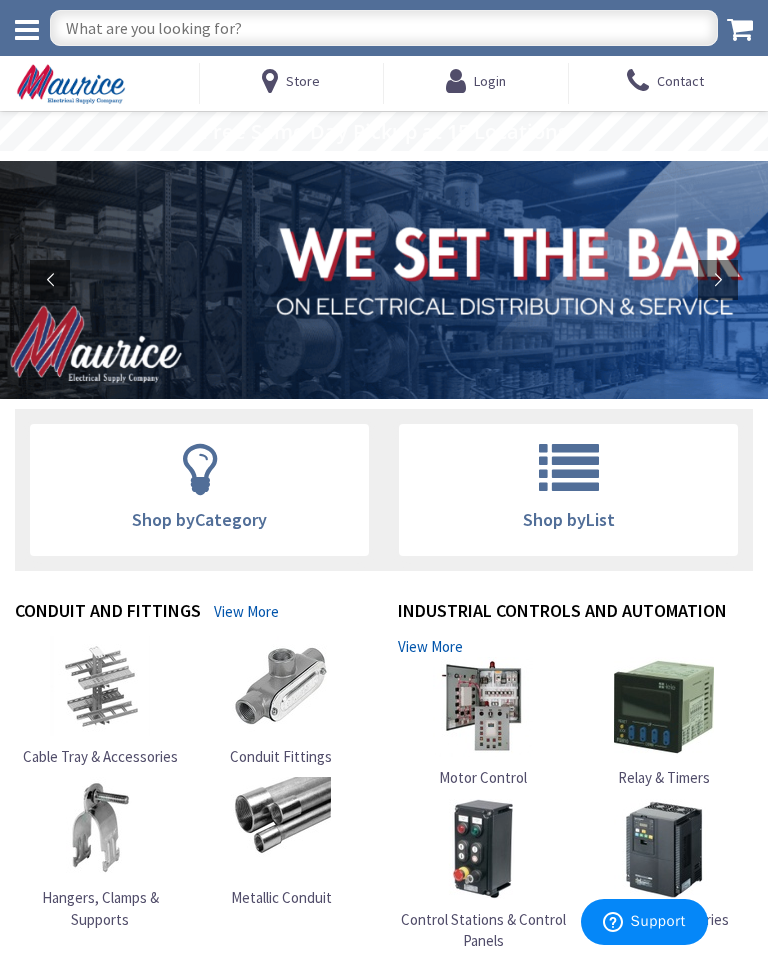 scroll, scrollTop: 0, scrollLeft: 0, axis: both 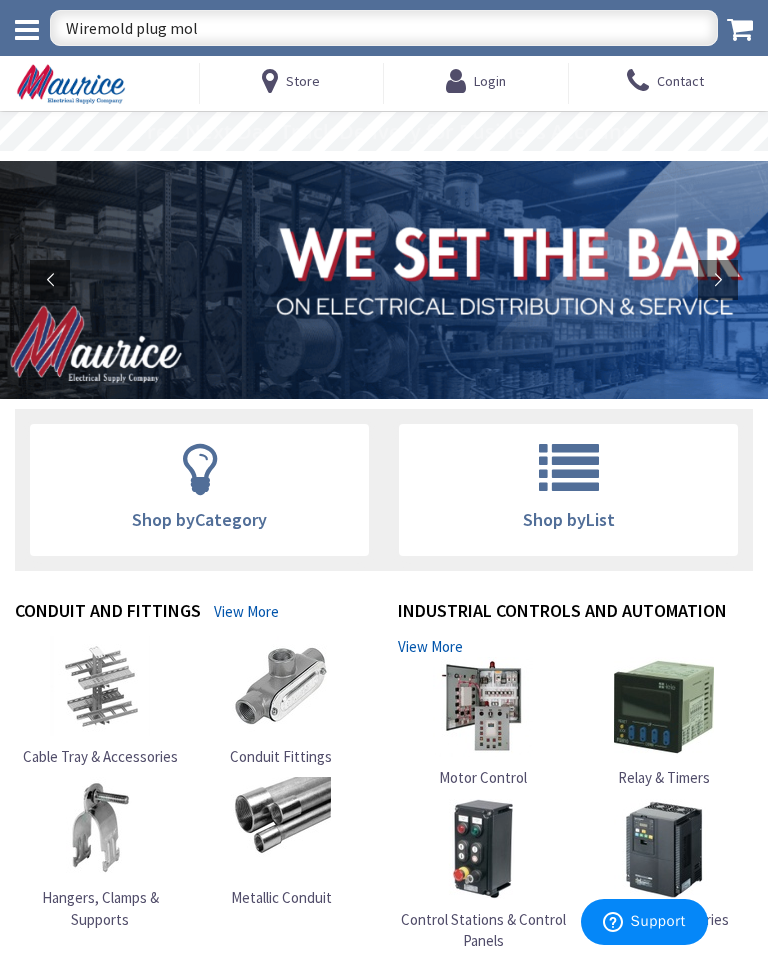 type on "Wiremold plug mold" 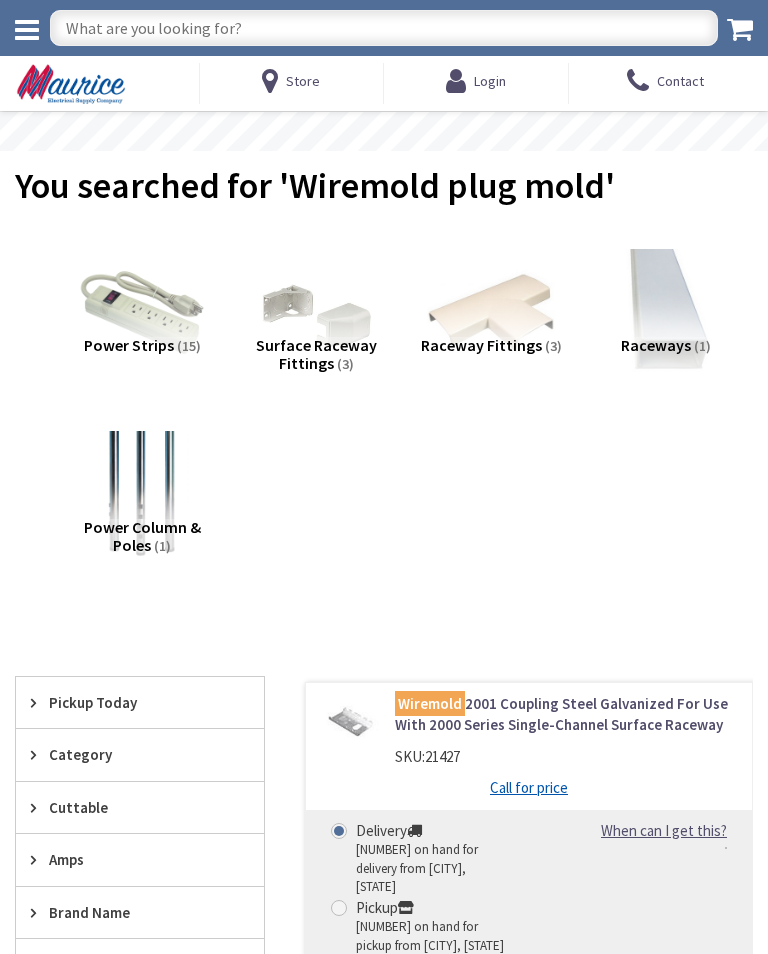 scroll, scrollTop: 0, scrollLeft: 0, axis: both 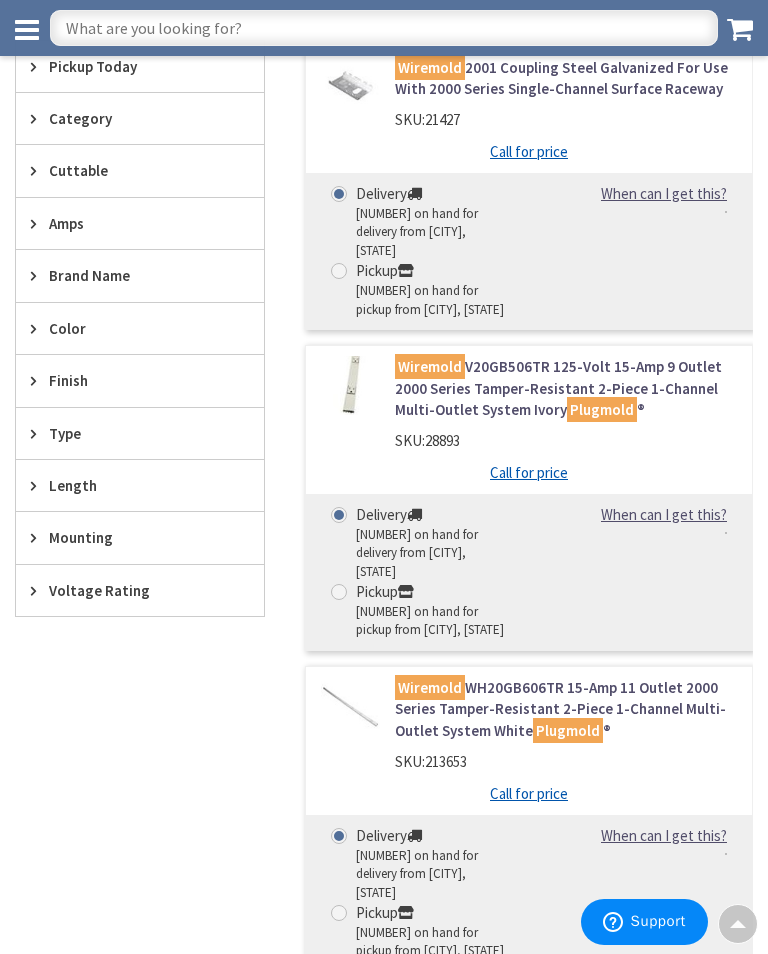 click on "Wiremold  WH20GB606TR 15-Amp 11 Outlet 2000 Series Tamper-Resistant 2-Piece 1-Channel Multi-Outlet System White  Plugmold ®" at bounding box center [566, 709] 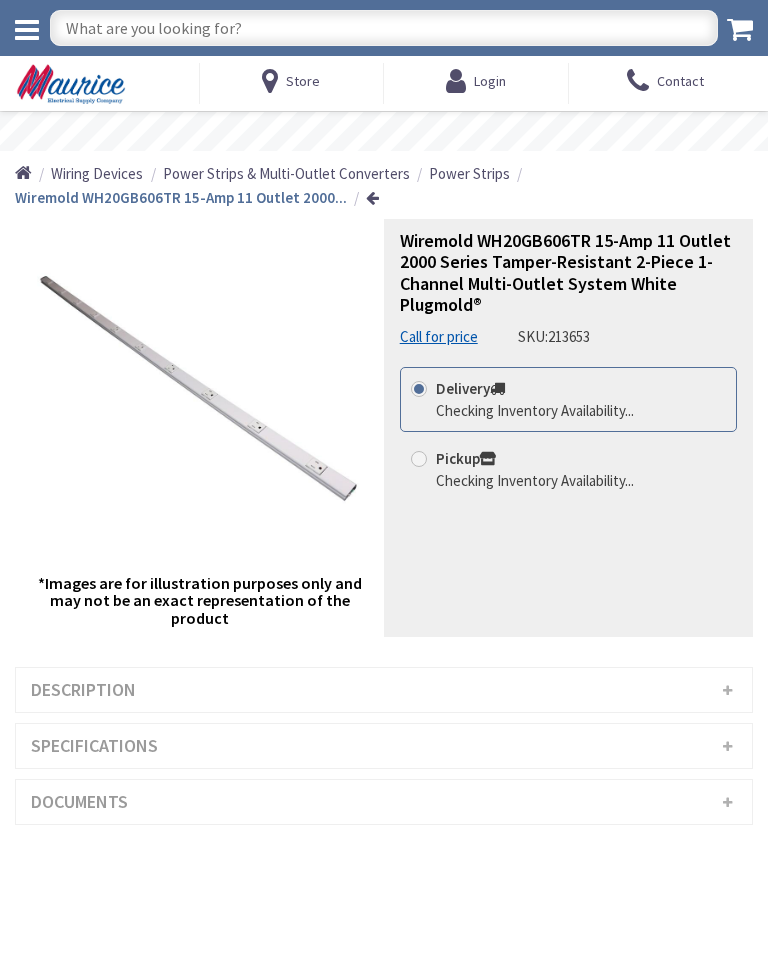scroll, scrollTop: 0, scrollLeft: 0, axis: both 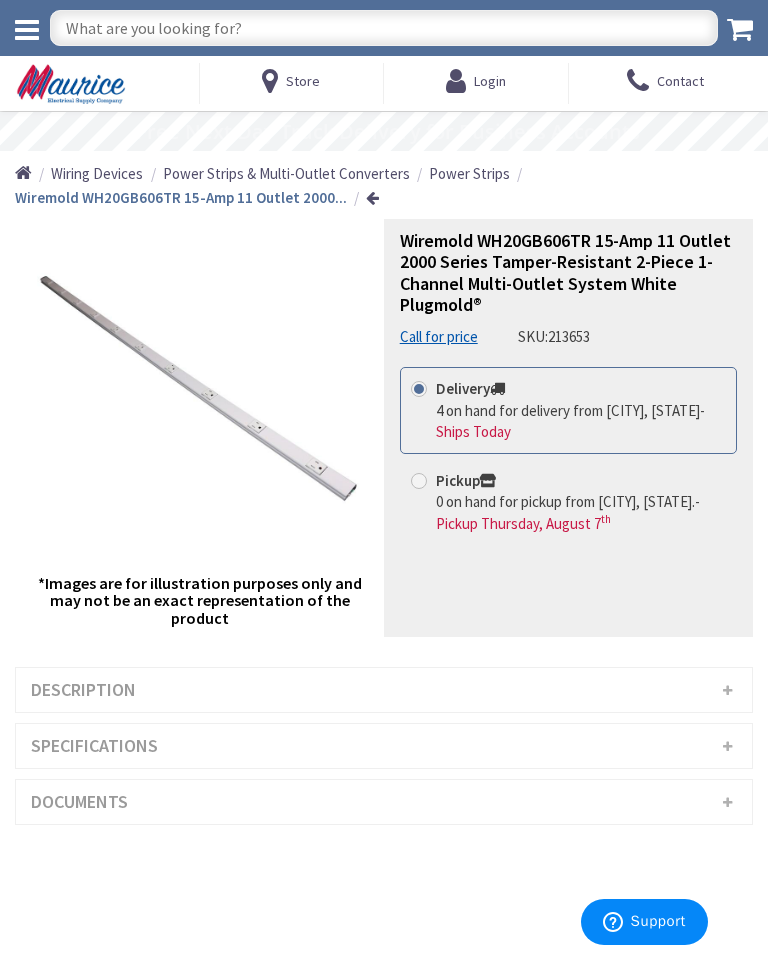 click on "Specifications" at bounding box center [384, 746] 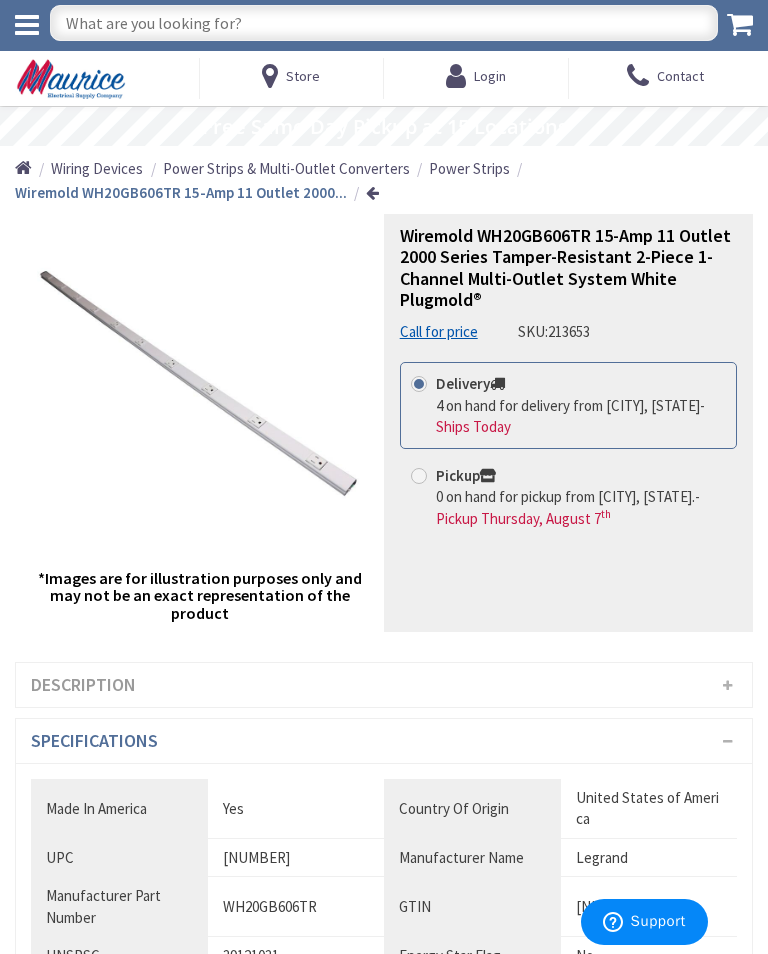 scroll, scrollTop: 0, scrollLeft: 0, axis: both 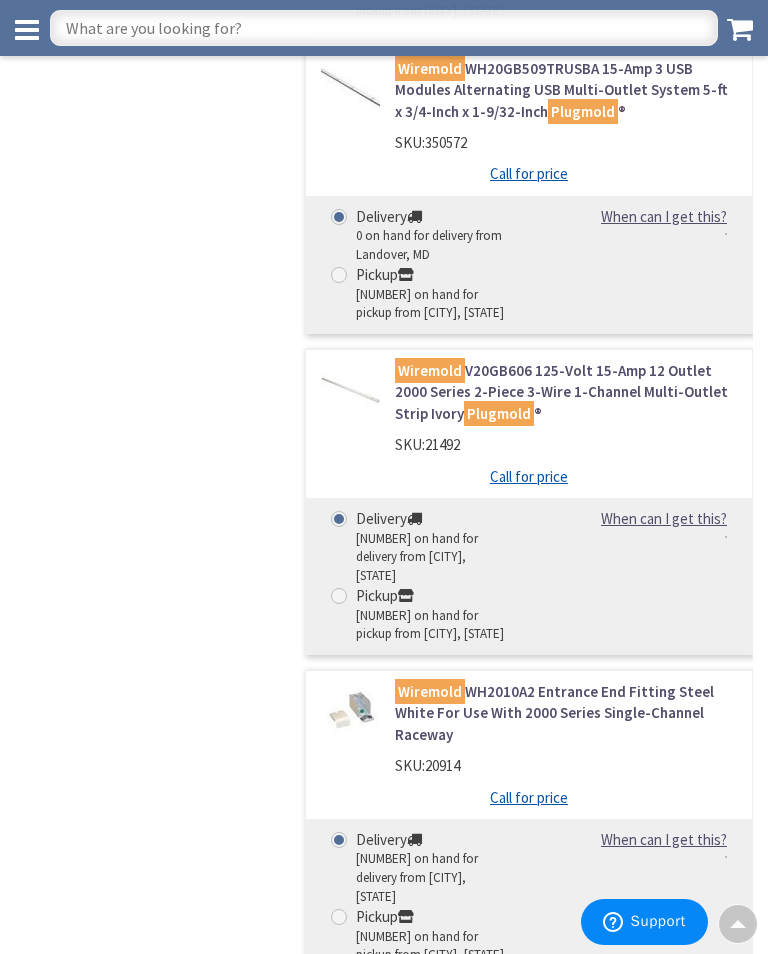 click on "Wiremold  WH2010A2 Entrance End Fitting Steel White For Use With 2000 Series Single-Channel Raceway" at bounding box center (566, 713) 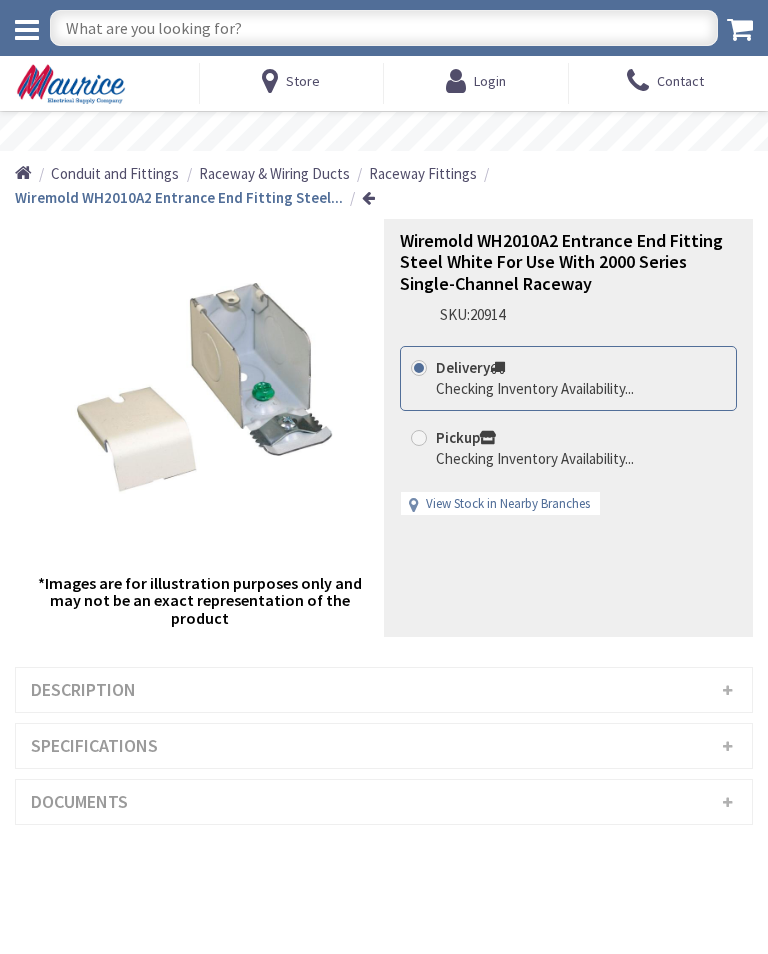 scroll, scrollTop: 0, scrollLeft: 0, axis: both 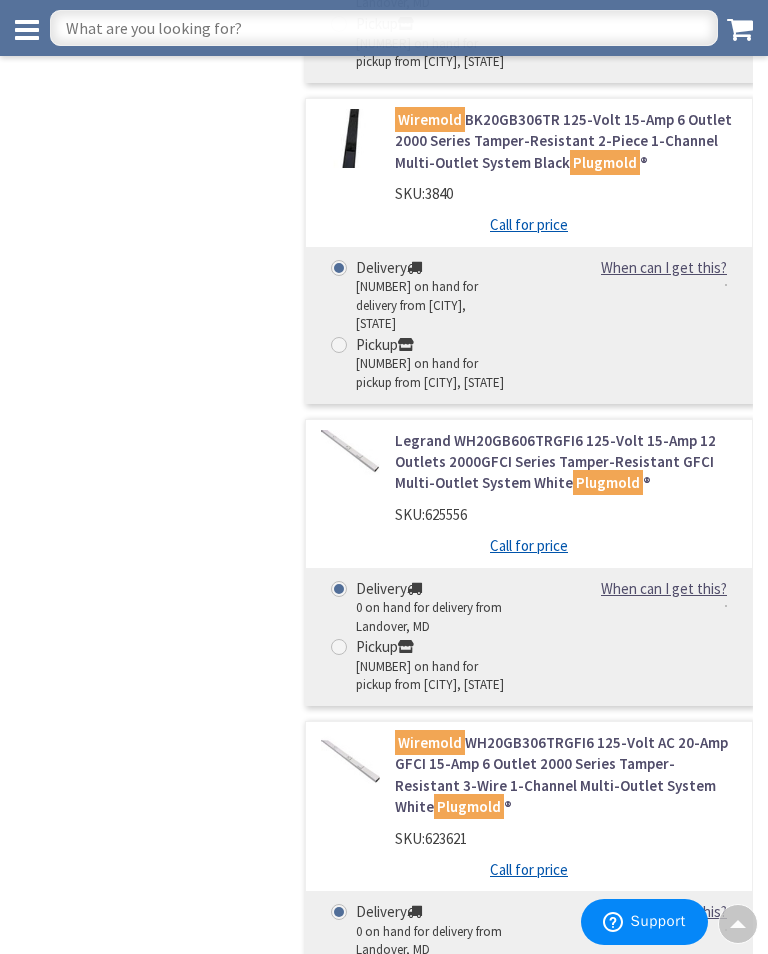 click on "Legrand WH20GB606TRGFI6 125-Volt 15-Amp 12 Outlets 2000GFCI Series Tamper-Resistant GFCI Multi-Outlet System White  Plugmold ®" at bounding box center (566, 462) 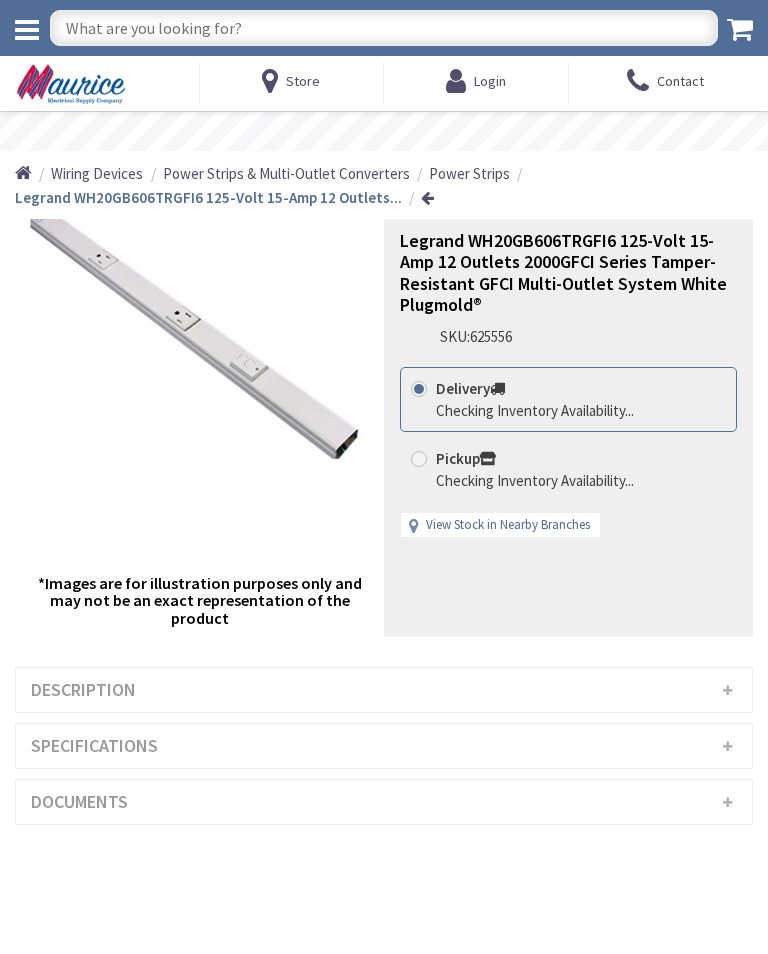 scroll, scrollTop: 0, scrollLeft: 0, axis: both 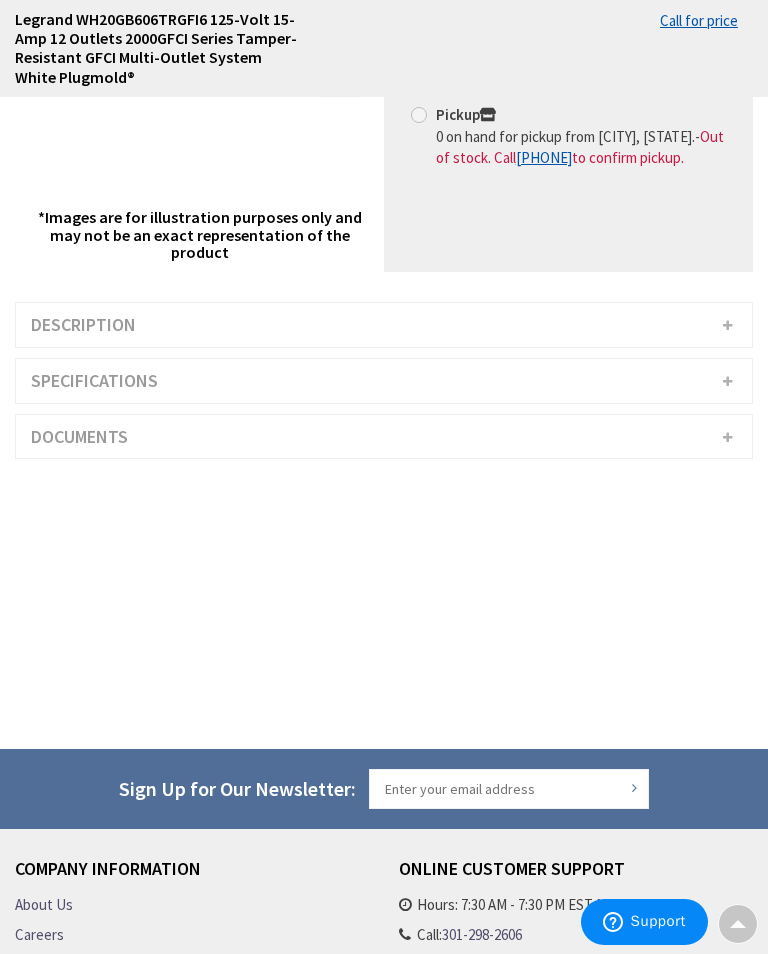 click on "Specifications" at bounding box center [384, 381] 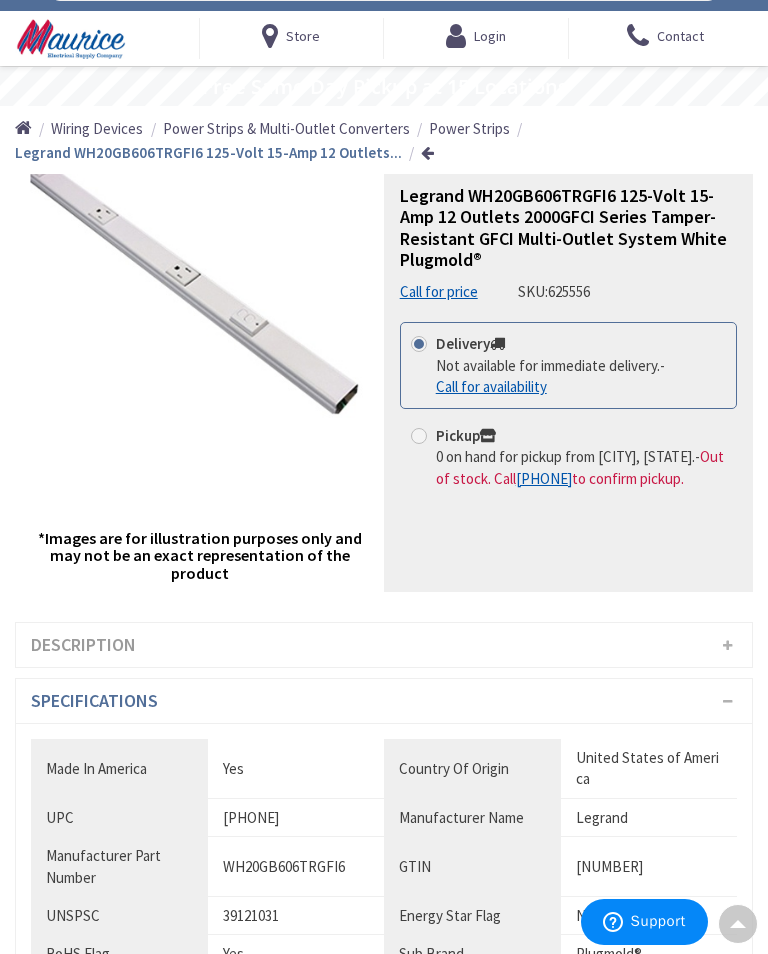 scroll, scrollTop: 0, scrollLeft: 0, axis: both 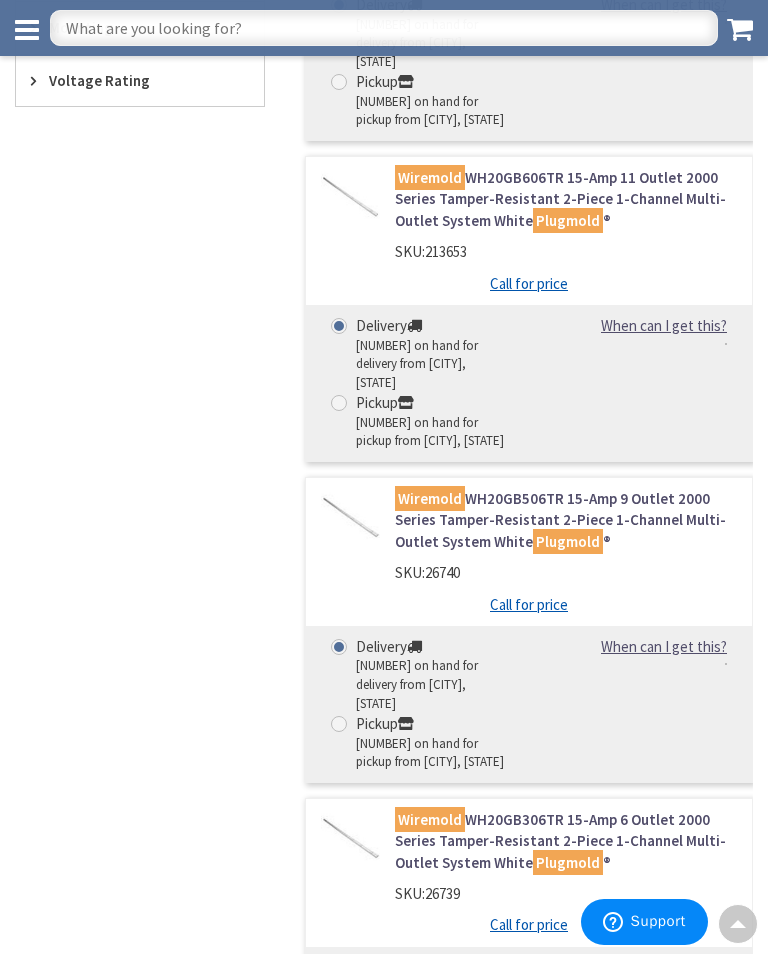 click on "Wiremold  WH20GB506TR 15-Amp 9 Outlet 2000 Series Tamper-Resistant 2-Piece 1-Channel Multi-Outlet System White  Plugmold ®" at bounding box center [566, 520] 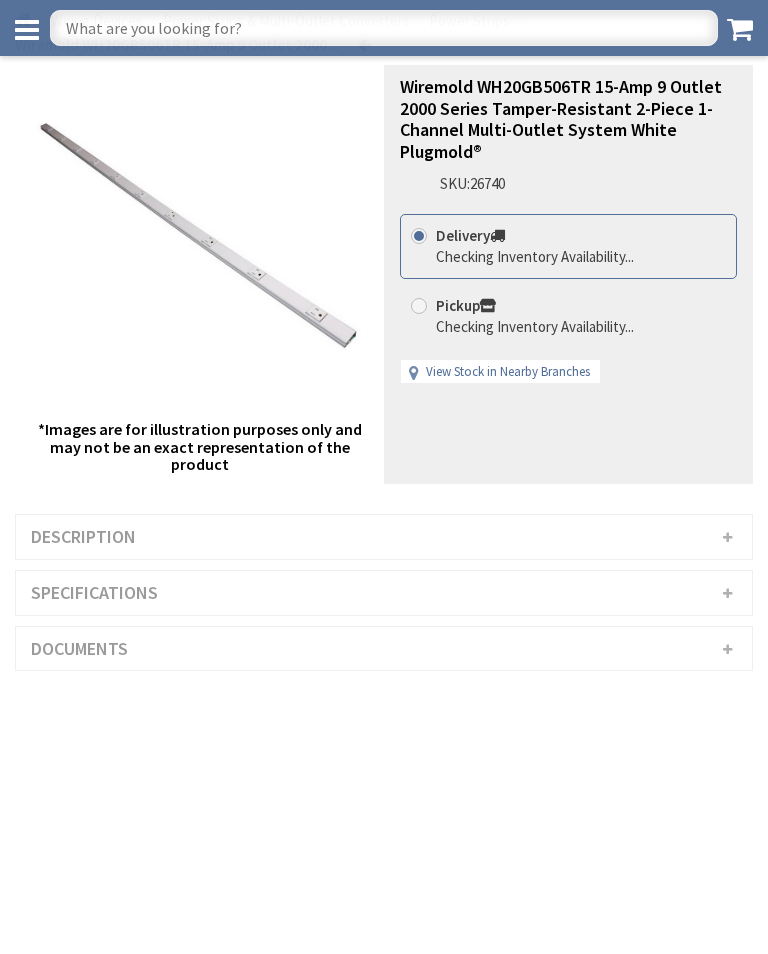 scroll, scrollTop: 111, scrollLeft: 0, axis: vertical 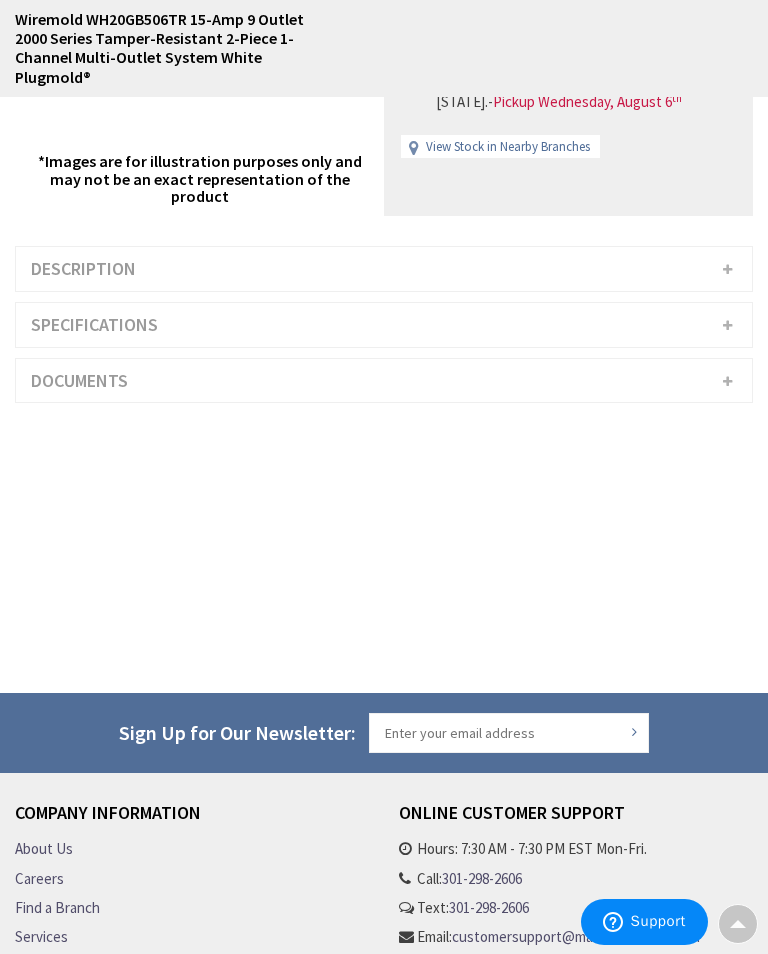 click on "Specifications" at bounding box center [384, 325] 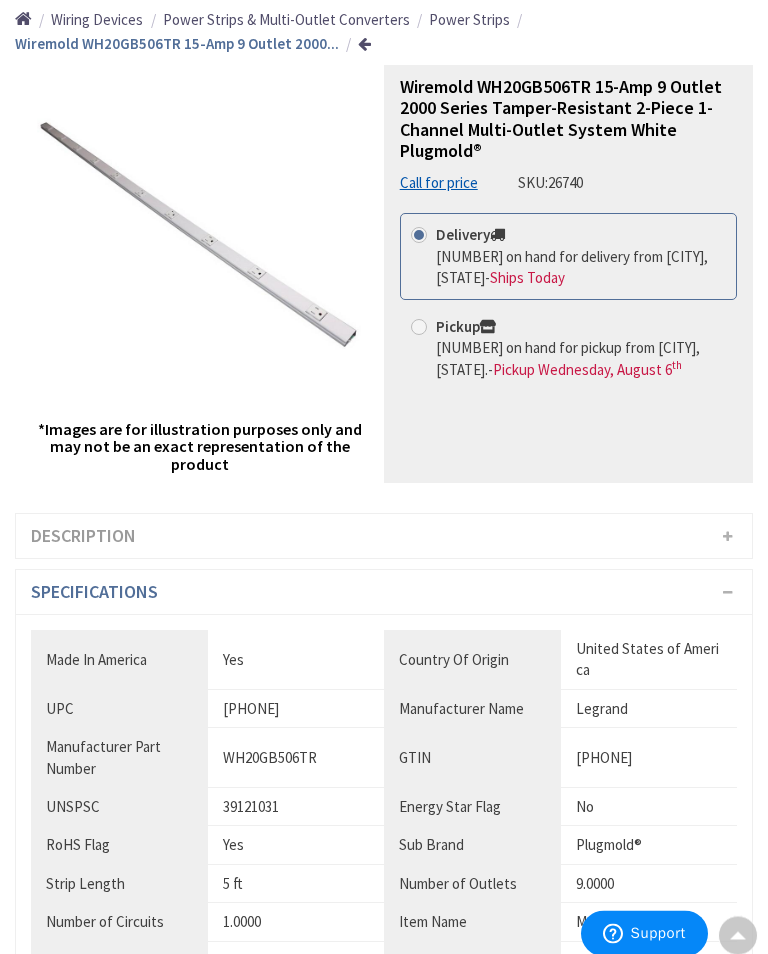 scroll, scrollTop: 0, scrollLeft: 0, axis: both 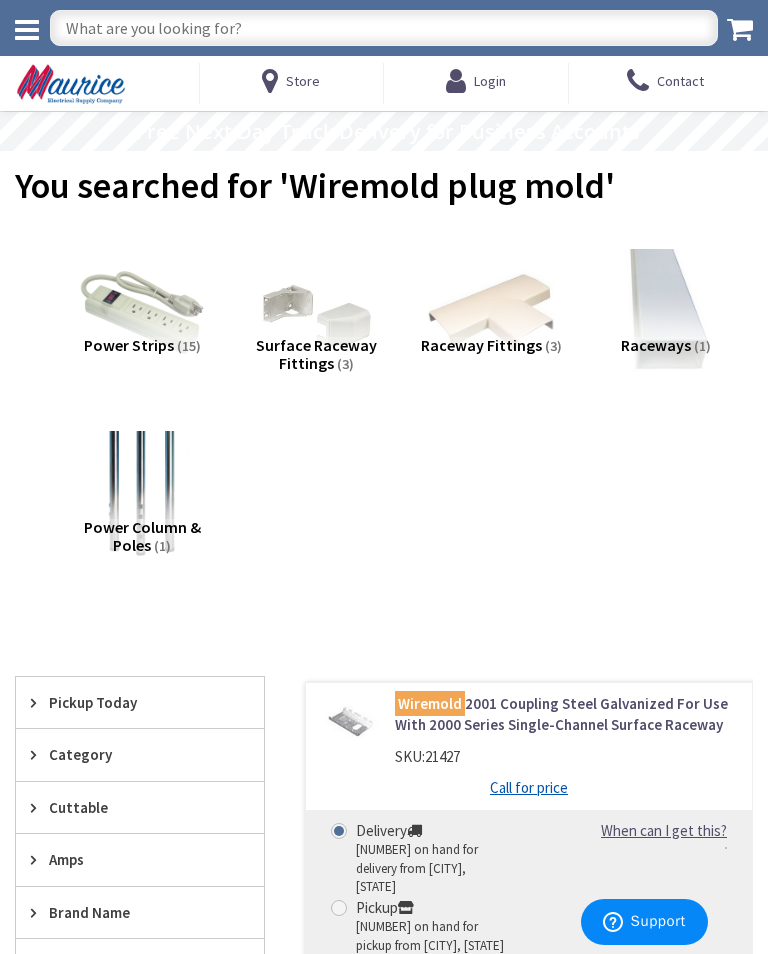 click on "Surface Raceway Fittings" at bounding box center [316, 354] 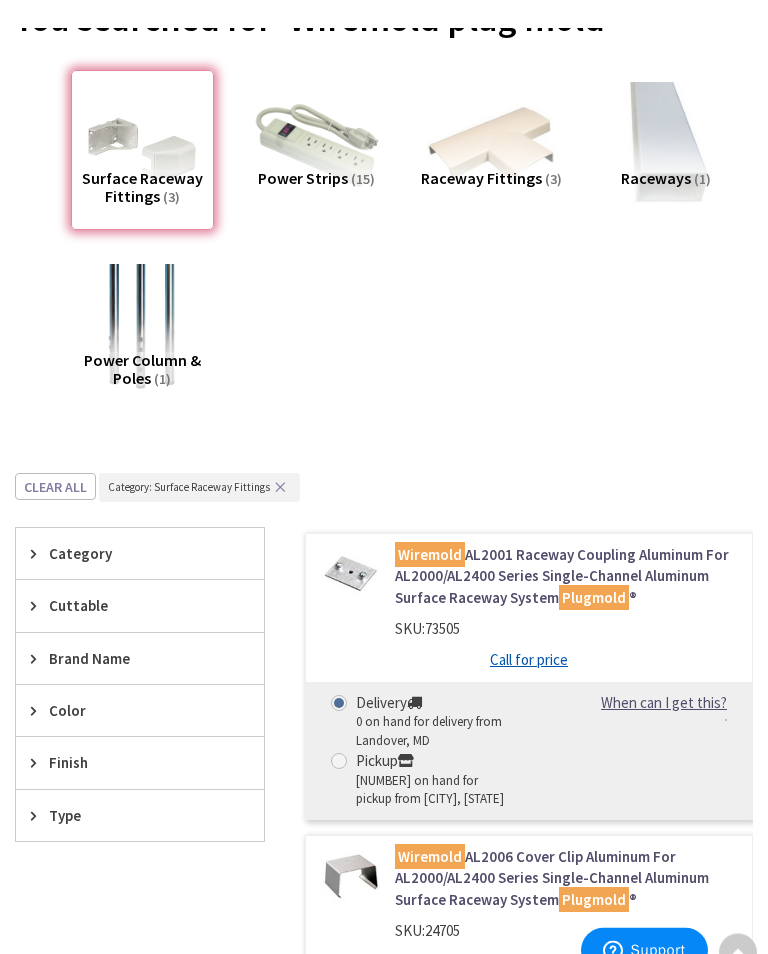 scroll, scrollTop: 0, scrollLeft: 0, axis: both 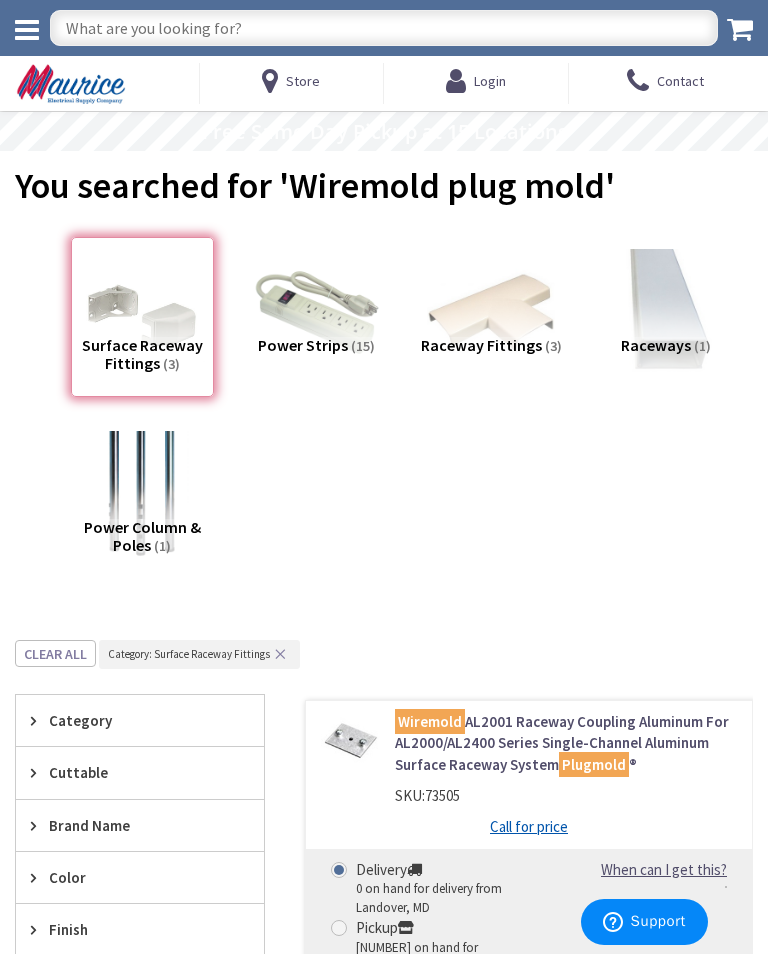 click at bounding box center [142, 495] 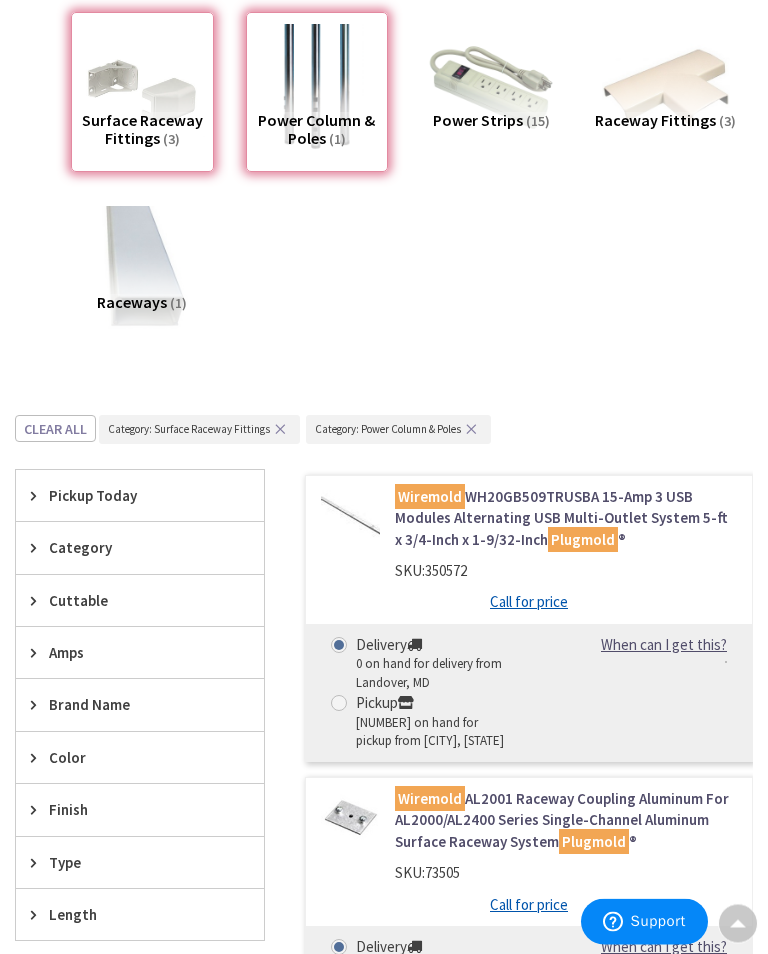 scroll, scrollTop: 0, scrollLeft: 0, axis: both 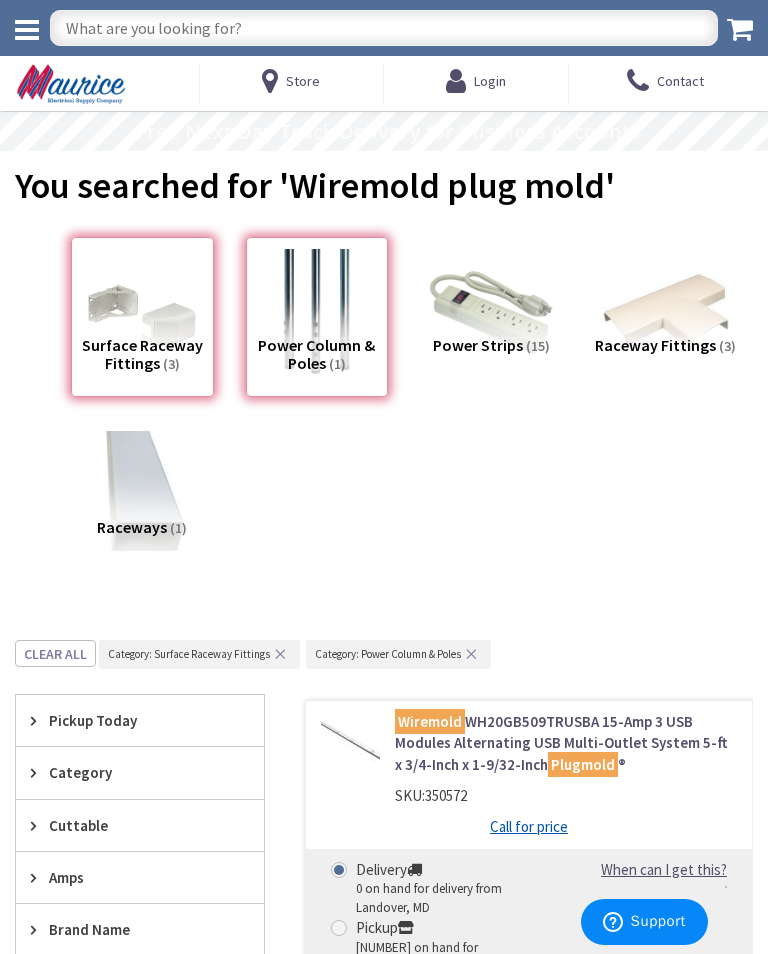 click on "Power Column & Poles
(1)" at bounding box center [317, 317] 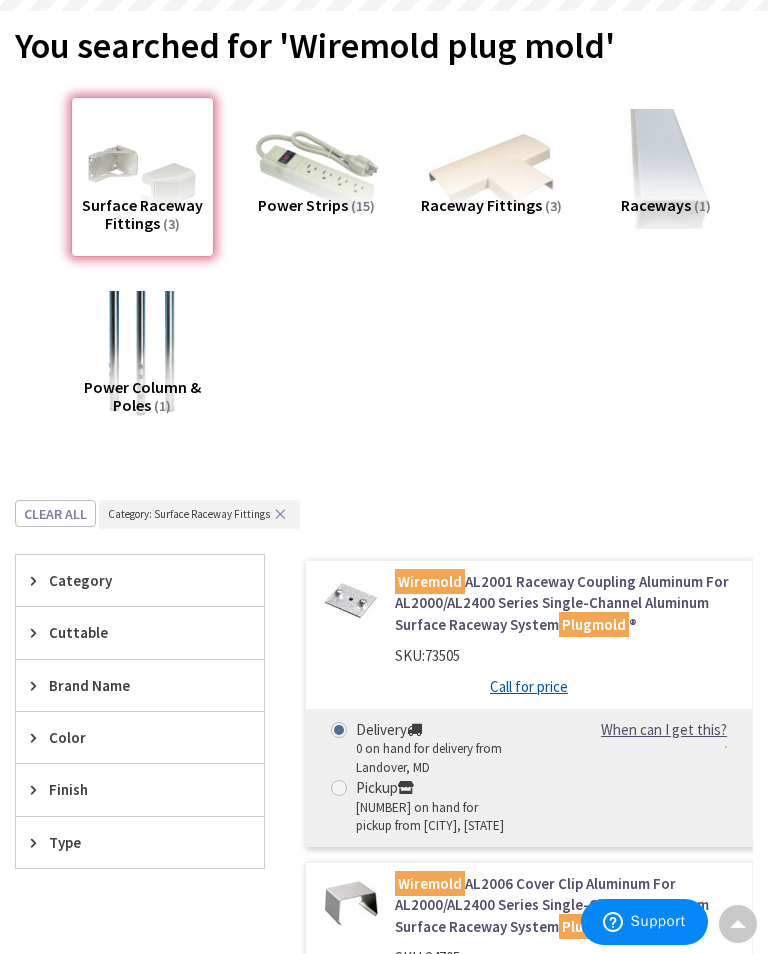 scroll, scrollTop: 0, scrollLeft: 0, axis: both 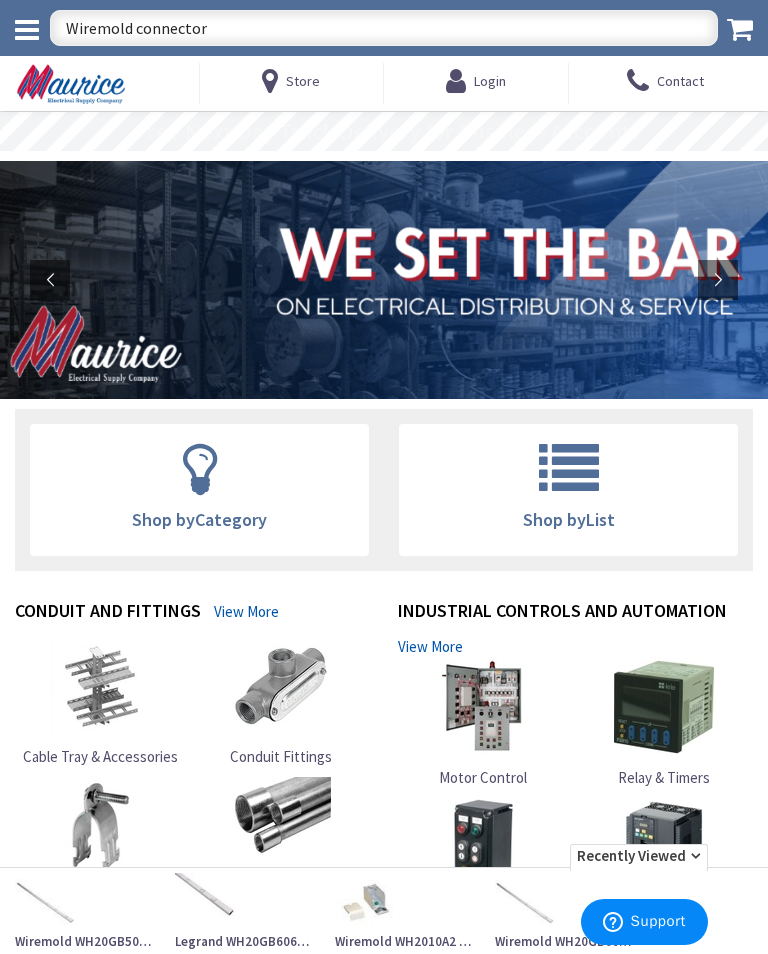 type on "Wiremold connectors" 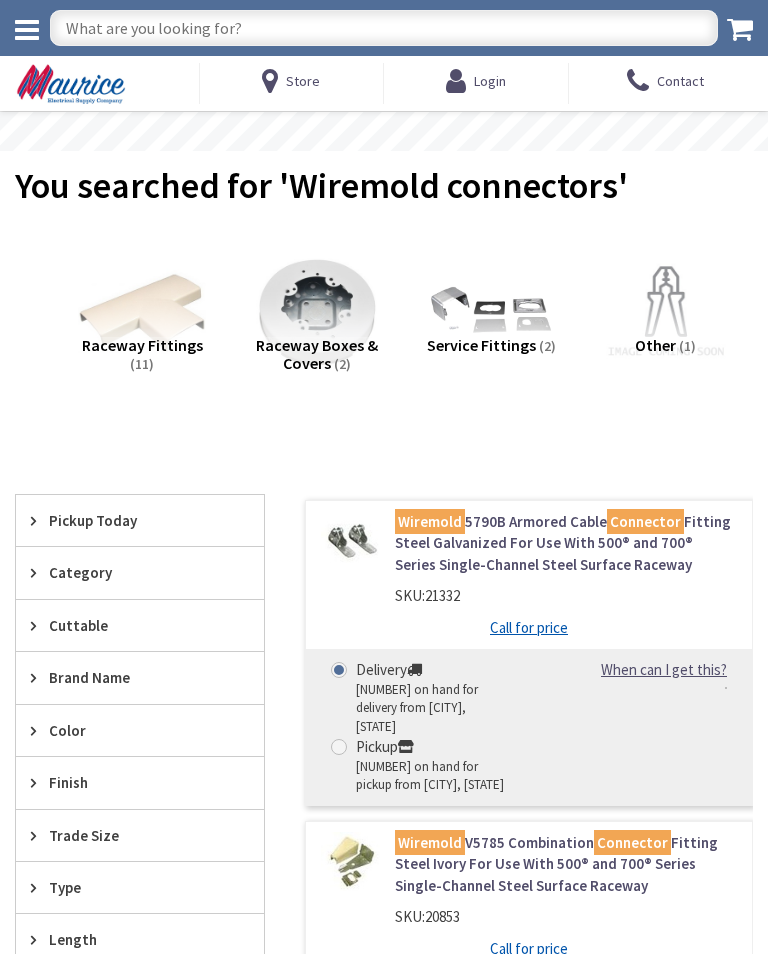 scroll, scrollTop: 0, scrollLeft: 0, axis: both 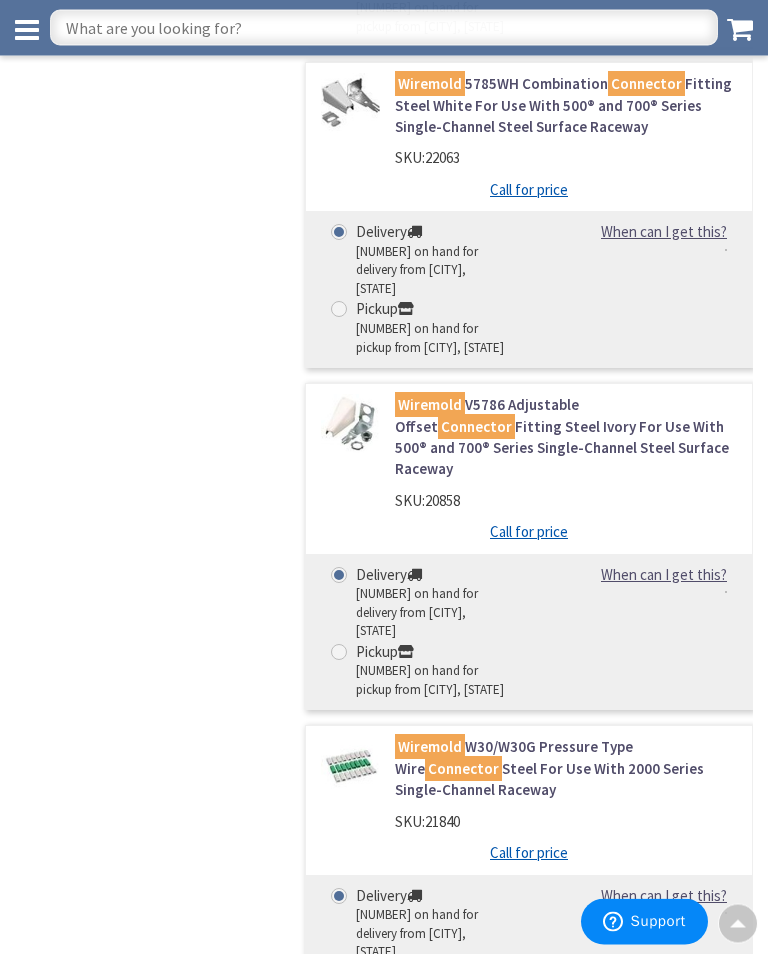 click on "Wiremold  W30/W30G Pressure Type Wire  Connector  Steel For Use With 2000 Series Single-Channel Raceway" at bounding box center (566, 769) 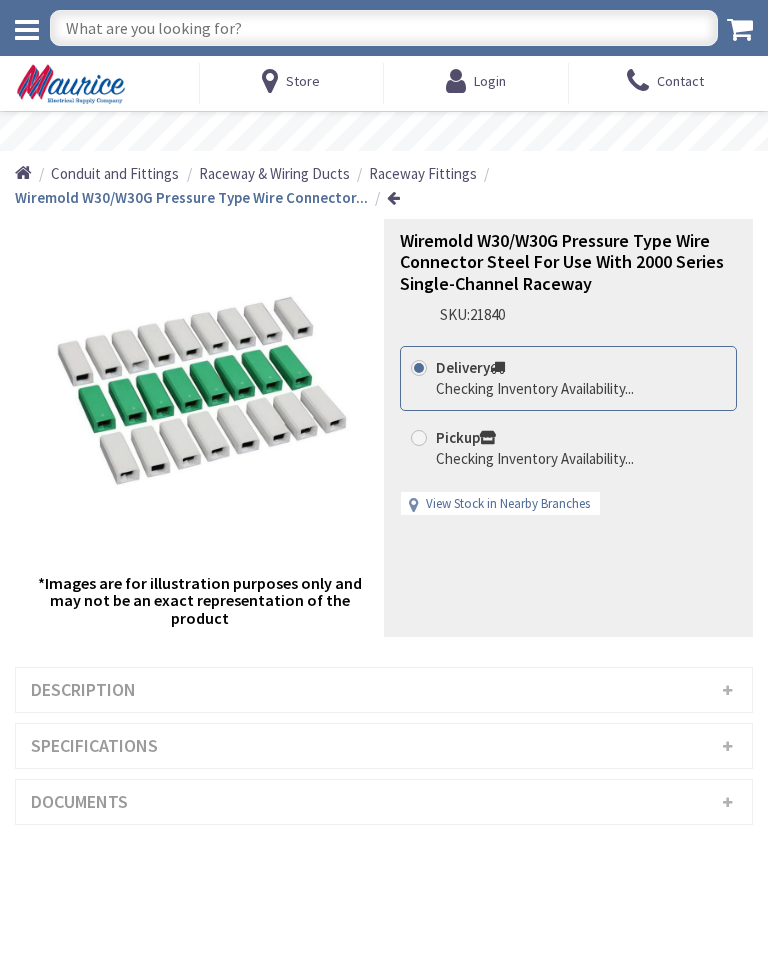 scroll, scrollTop: 0, scrollLeft: 0, axis: both 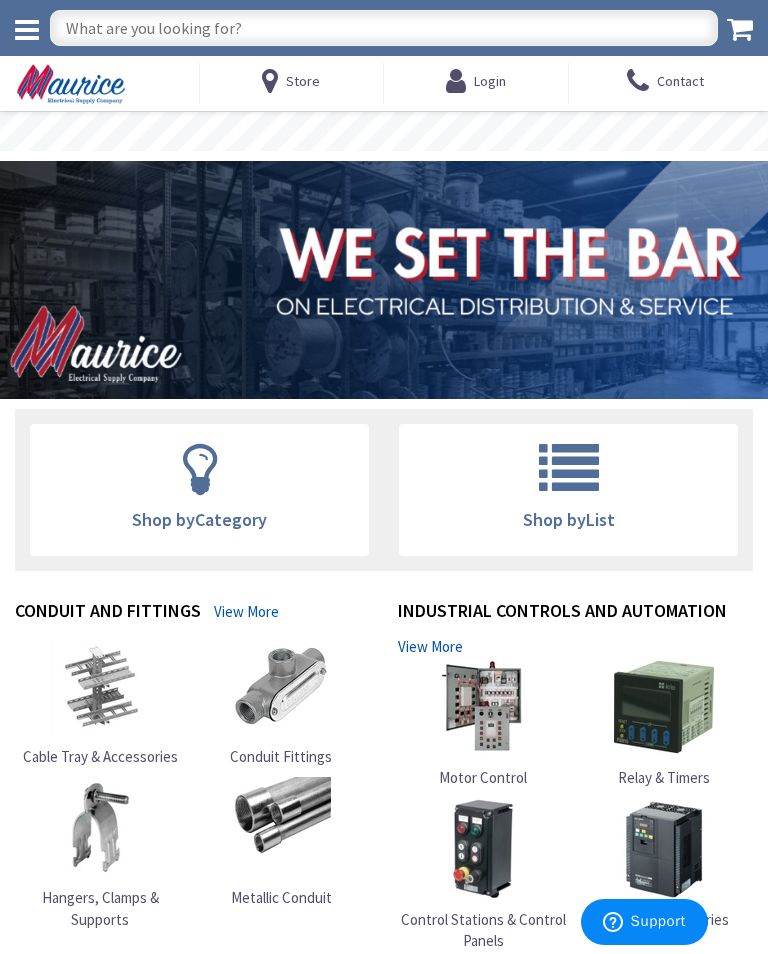 click at bounding box center (384, 28) 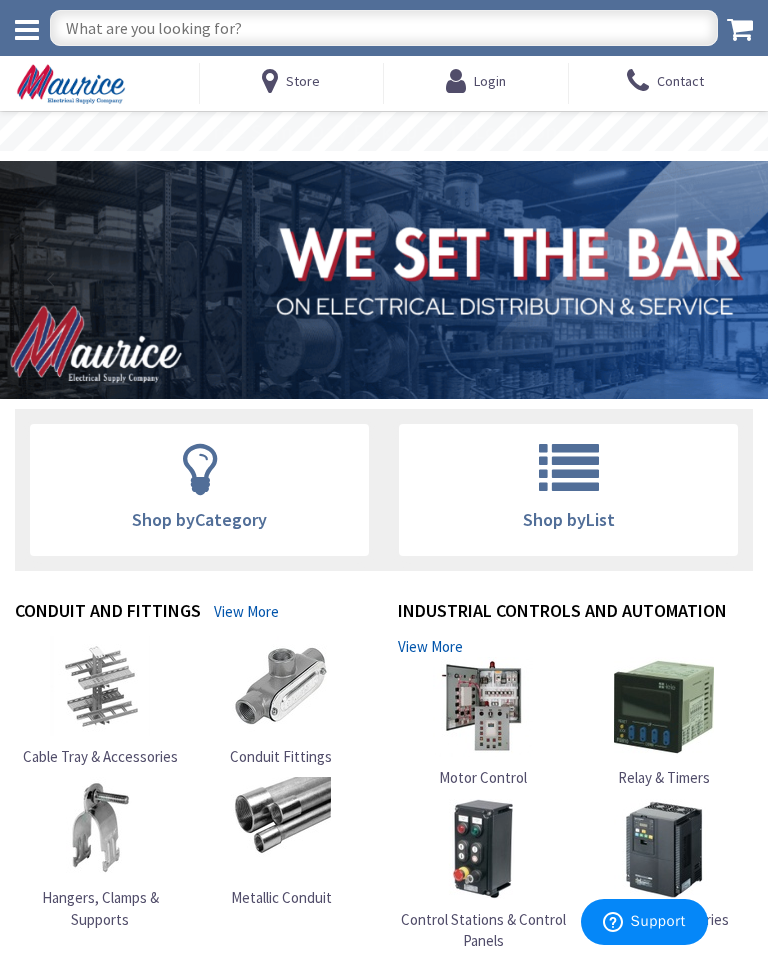 scroll, scrollTop: 0, scrollLeft: 0, axis: both 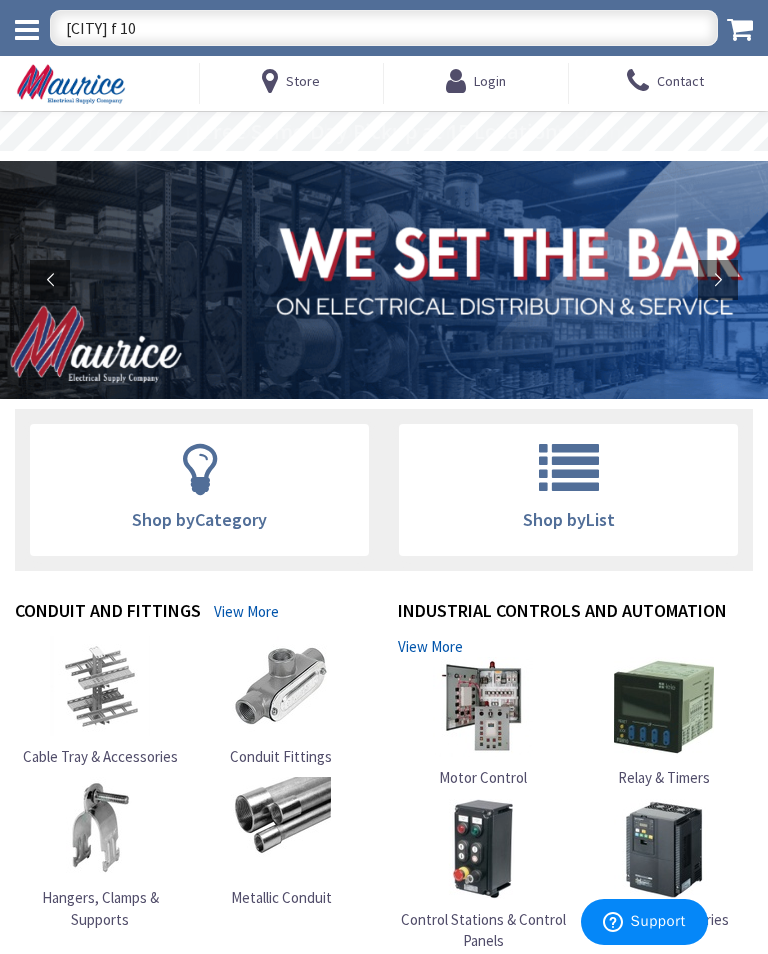 type on "Arlington f 103" 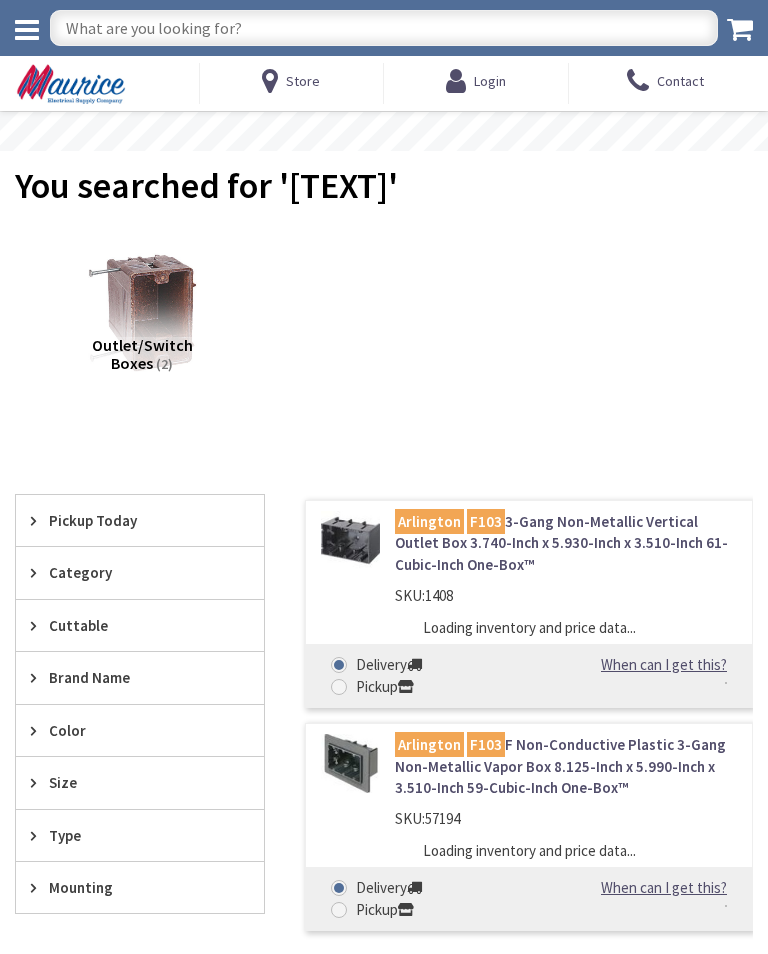 scroll, scrollTop: 0, scrollLeft: 0, axis: both 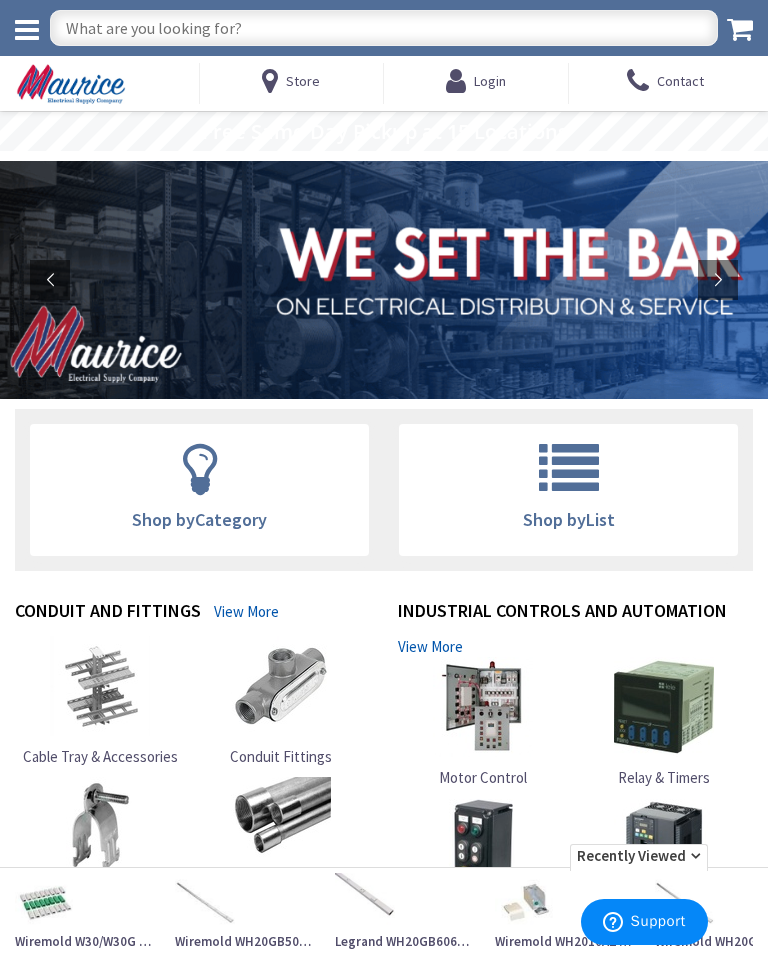 click at bounding box center [384, 28] 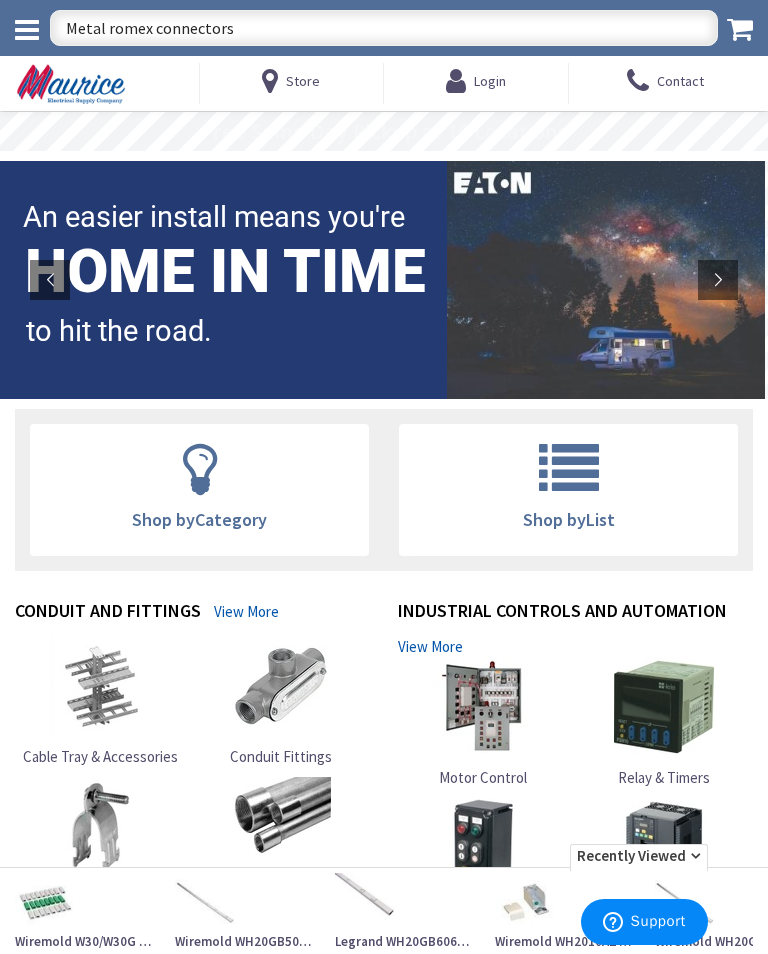 type on "Metal romex connectors" 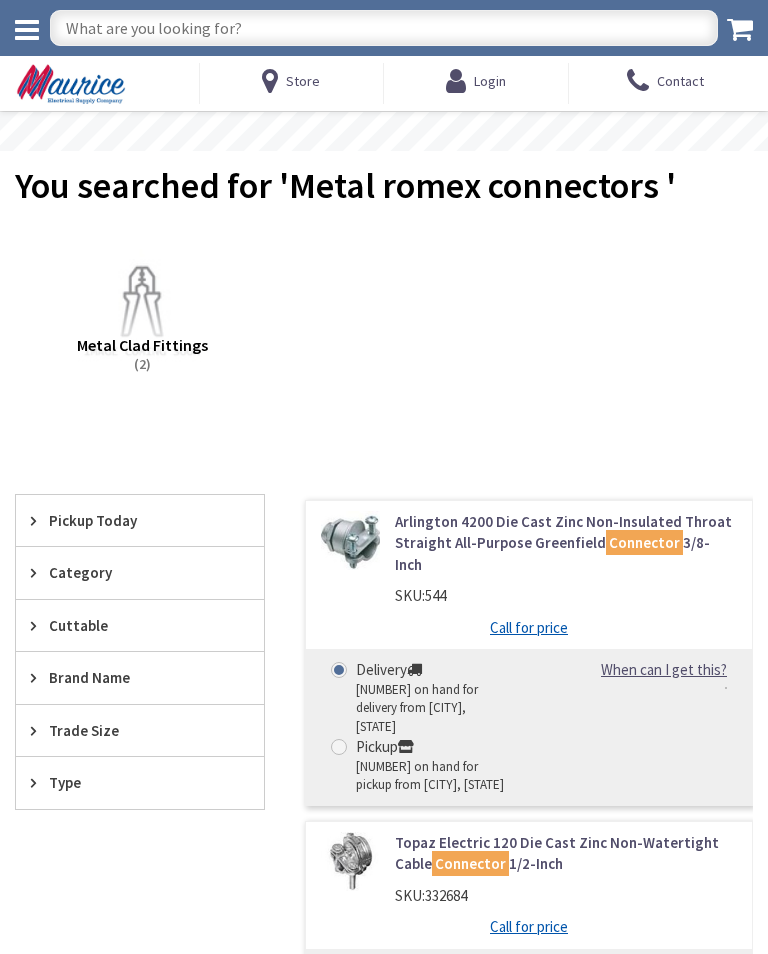 scroll, scrollTop: 0, scrollLeft: 0, axis: both 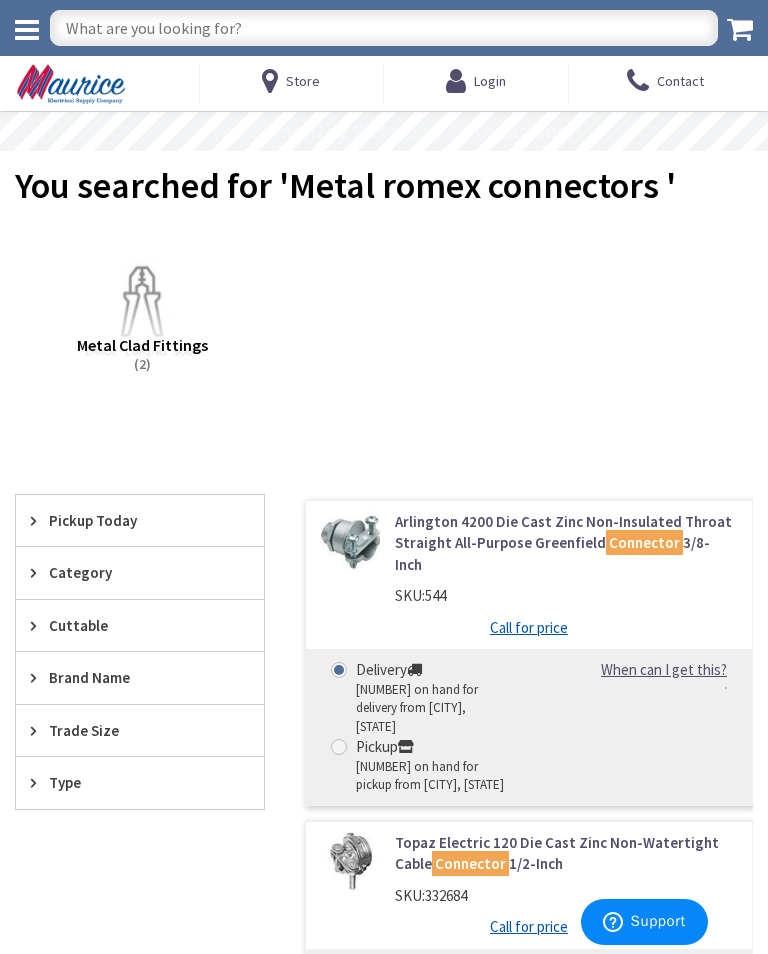 click at bounding box center (384, 28) 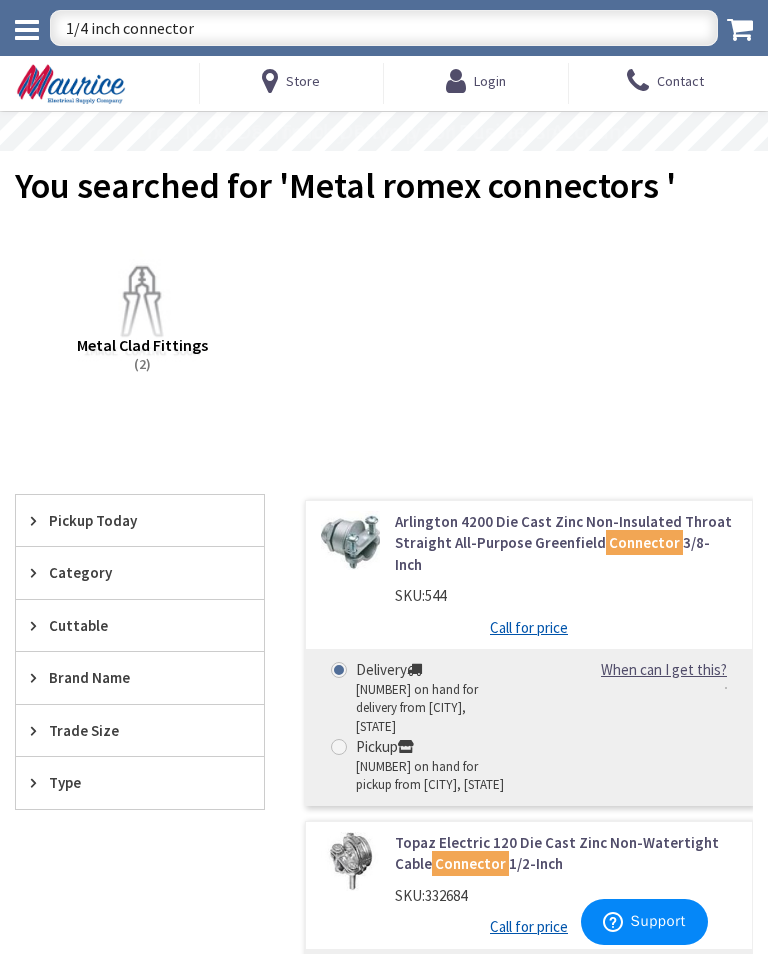 type on "1/4 inch connectors" 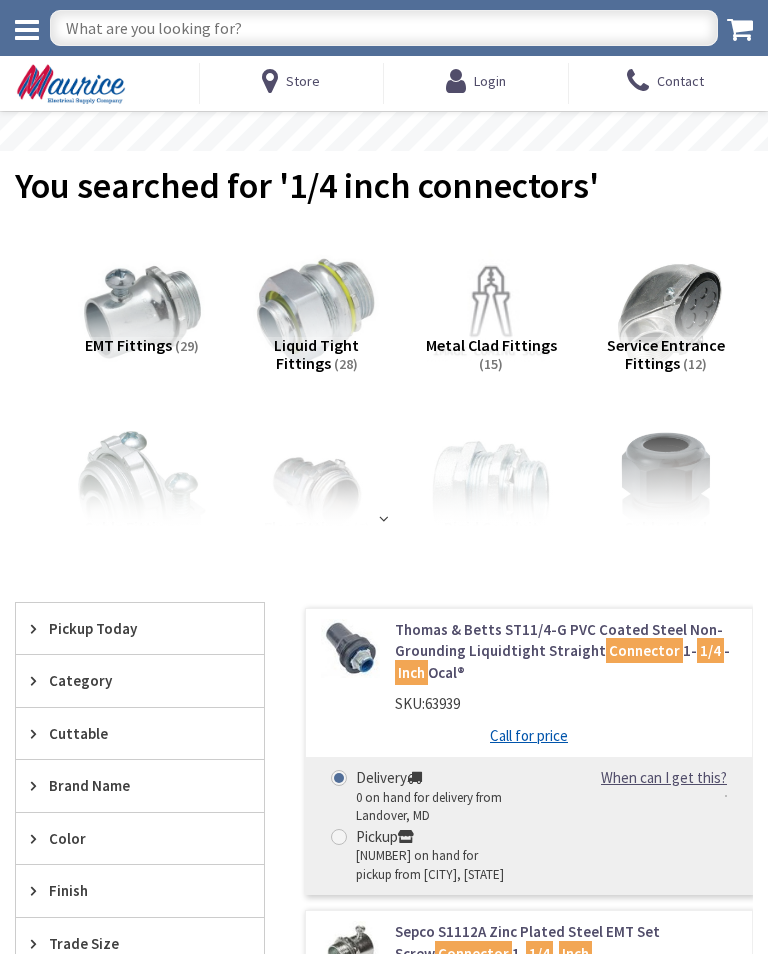 scroll, scrollTop: 0, scrollLeft: 0, axis: both 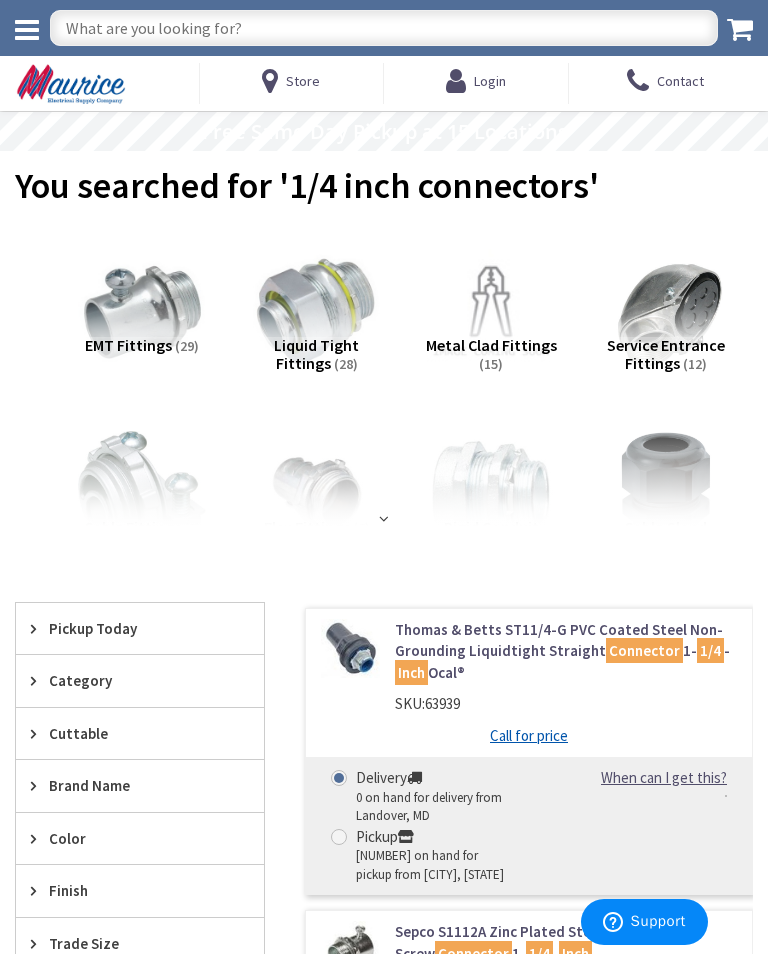 click at bounding box center [384, 28] 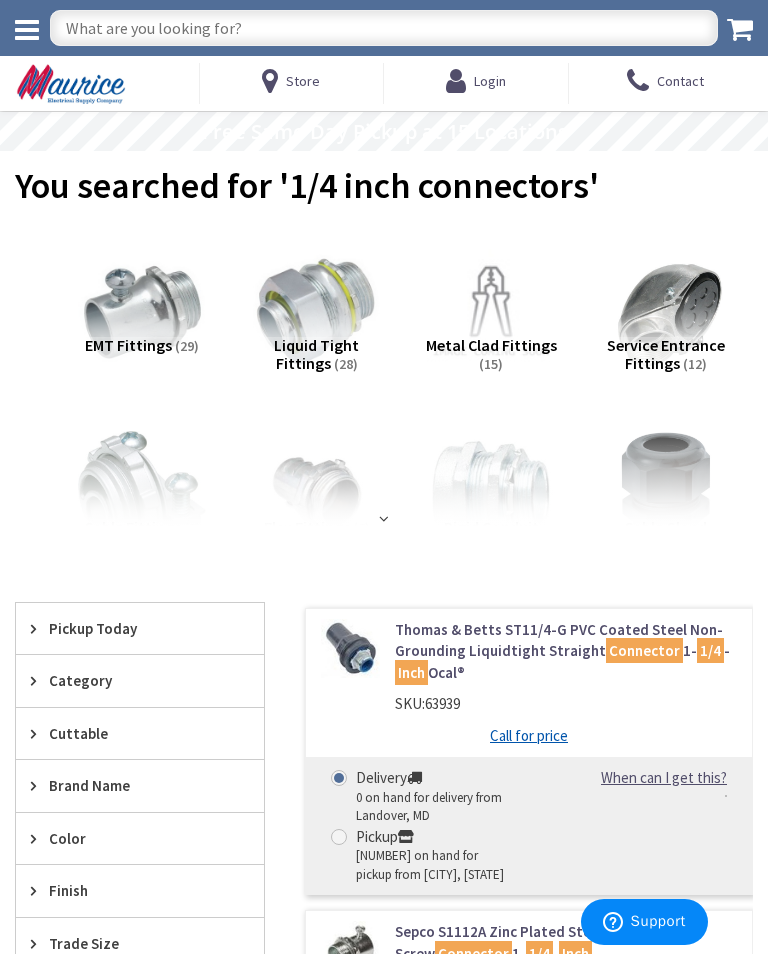 click at bounding box center (384, 28) 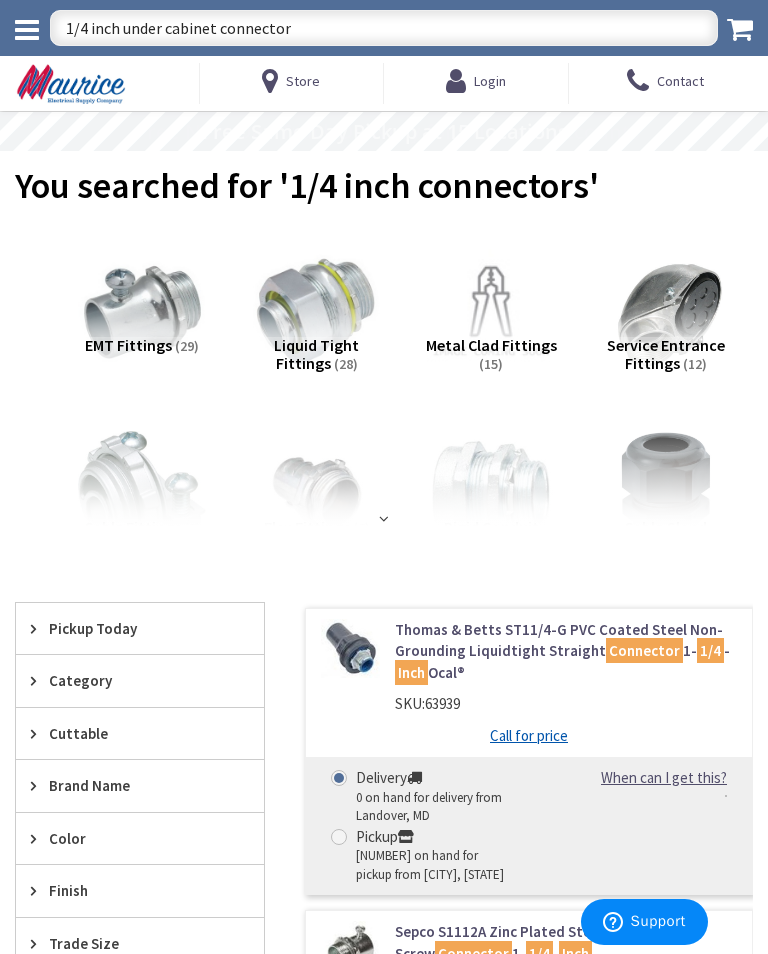 type on "1/4 inch under cabinet connectors" 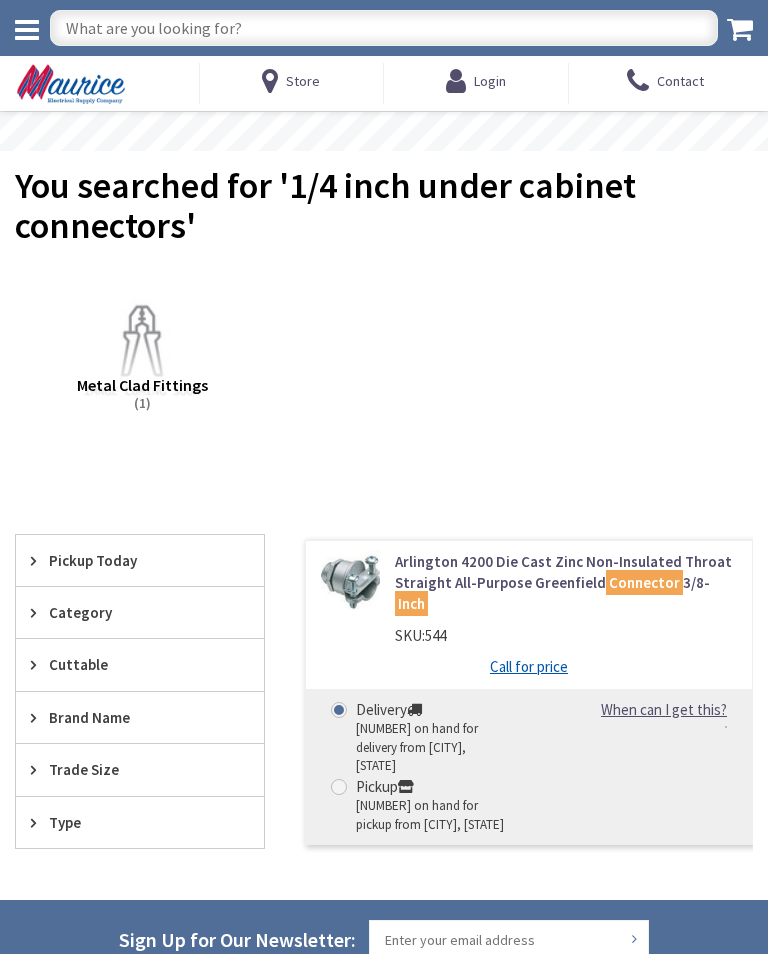 scroll, scrollTop: 0, scrollLeft: 0, axis: both 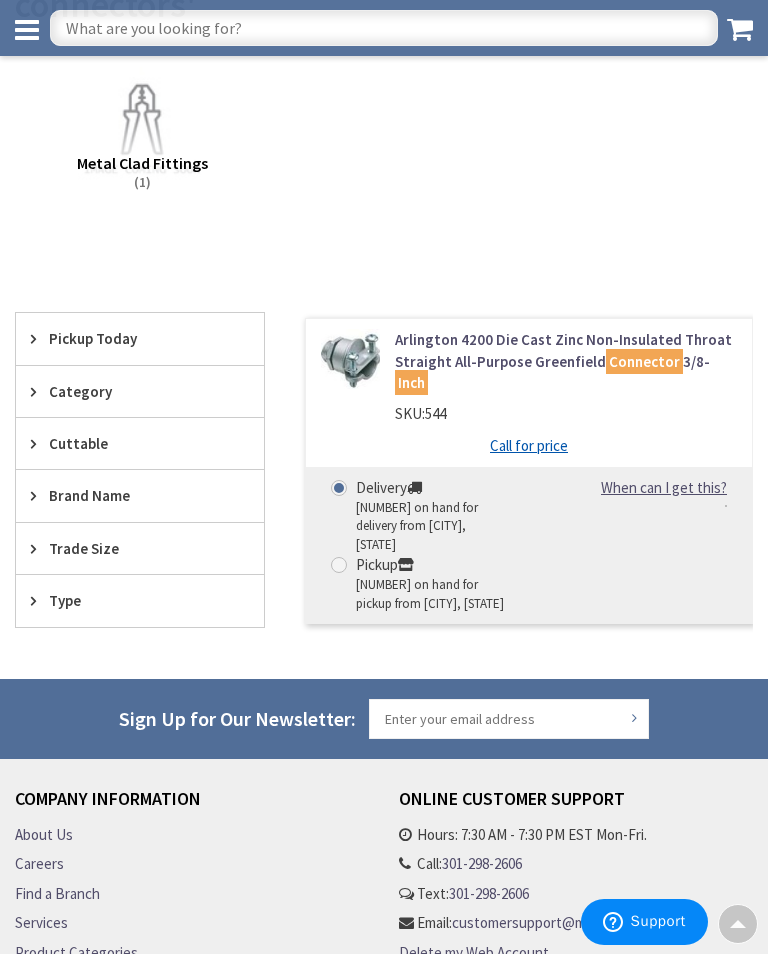 click on "Arlington 4200 Die Cast Zinc Non-Insulated Throat Straight All-Purpose Greenfield  Connector  3/8- Inch" at bounding box center (566, 361) 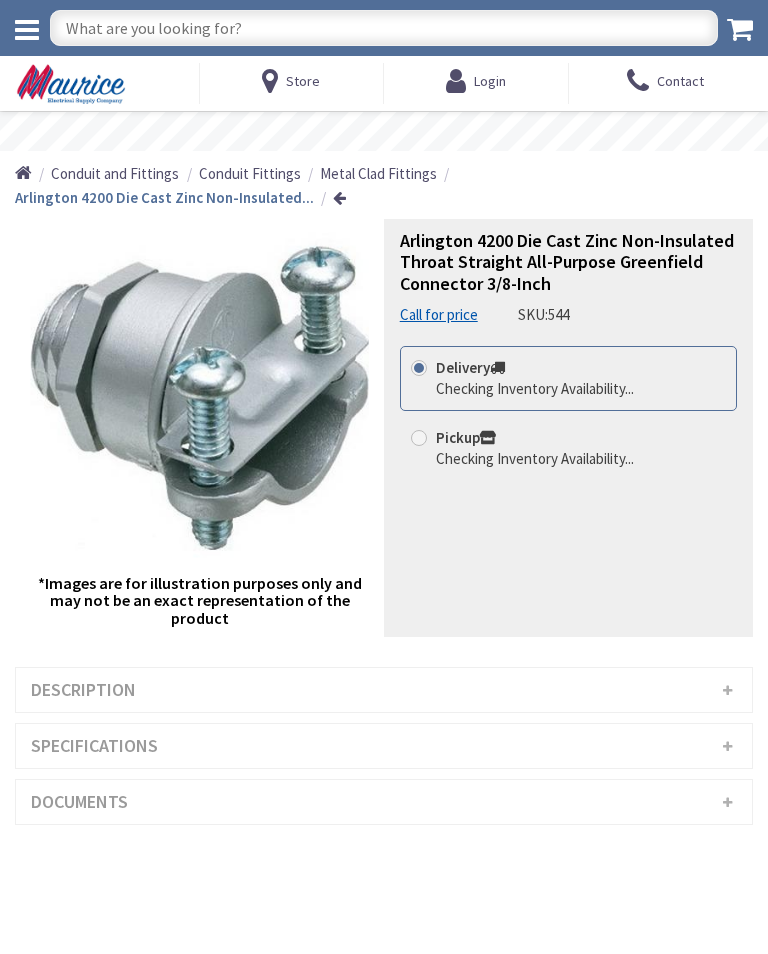scroll, scrollTop: 0, scrollLeft: 0, axis: both 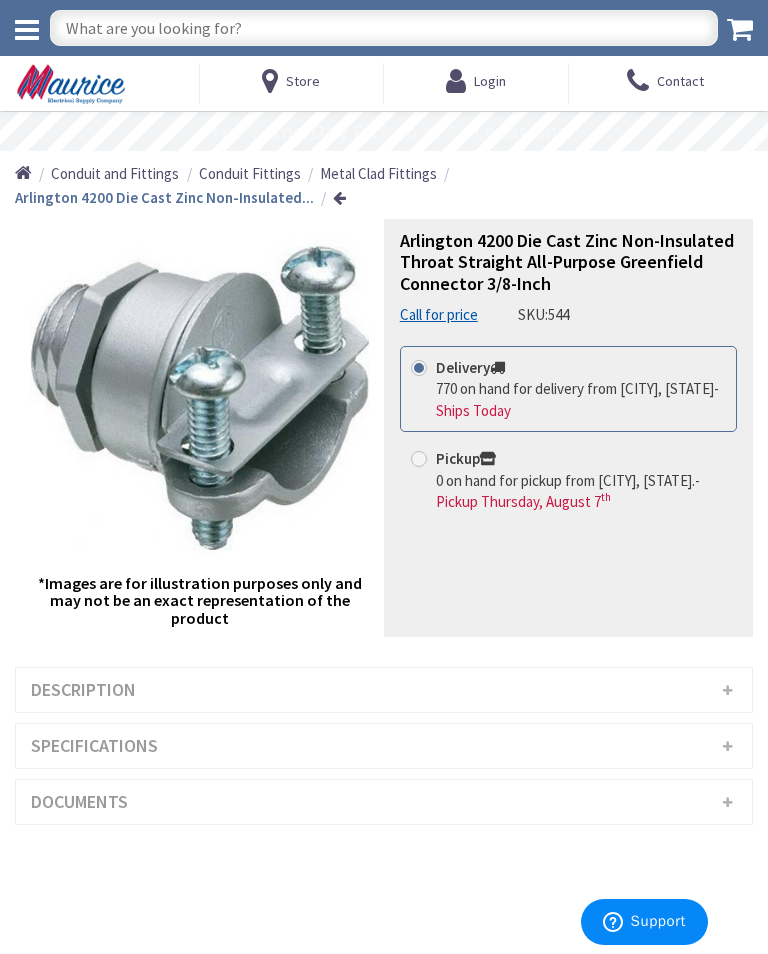 click on "Description" at bounding box center (384, 690) 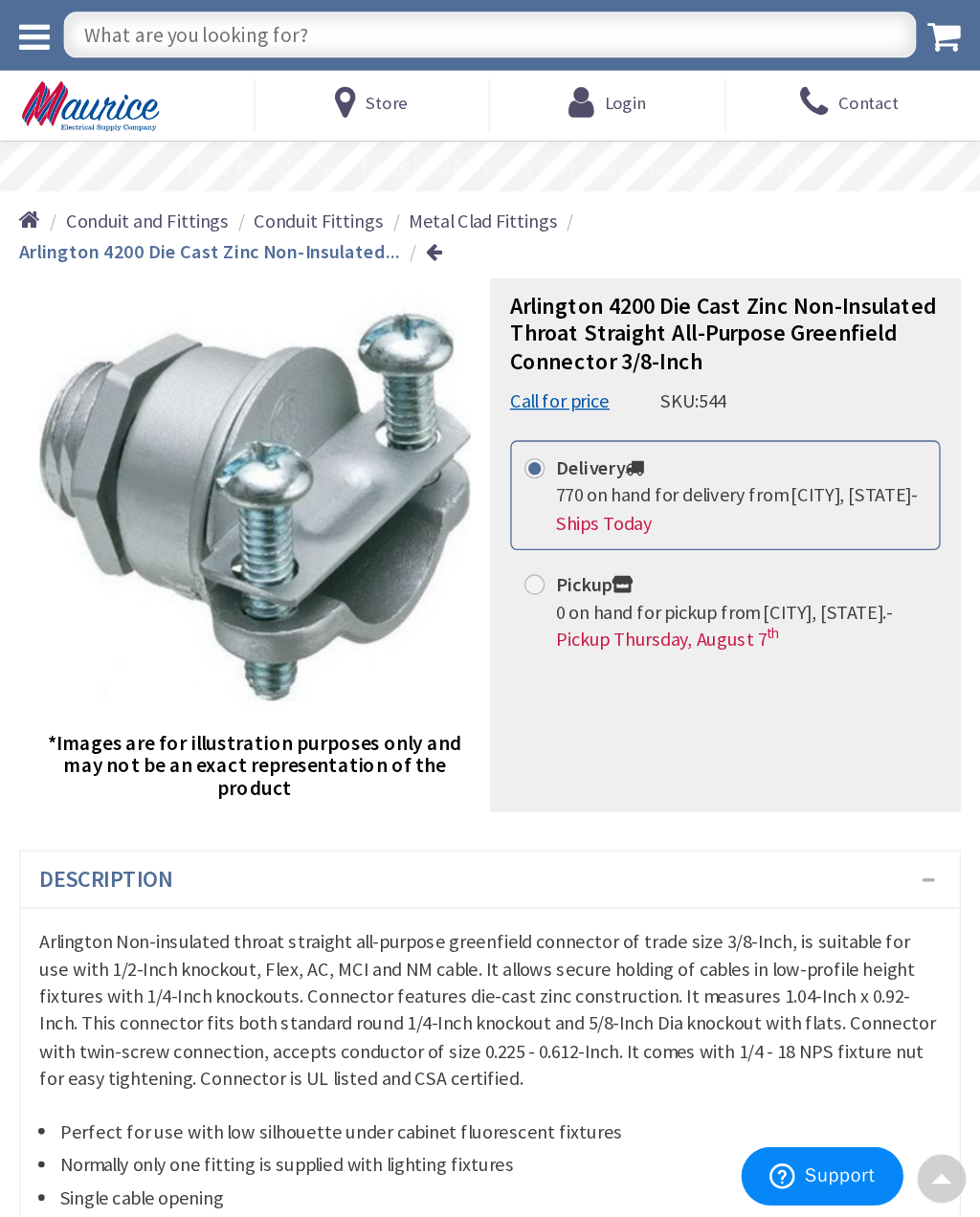 scroll, scrollTop: 0, scrollLeft: 0, axis: both 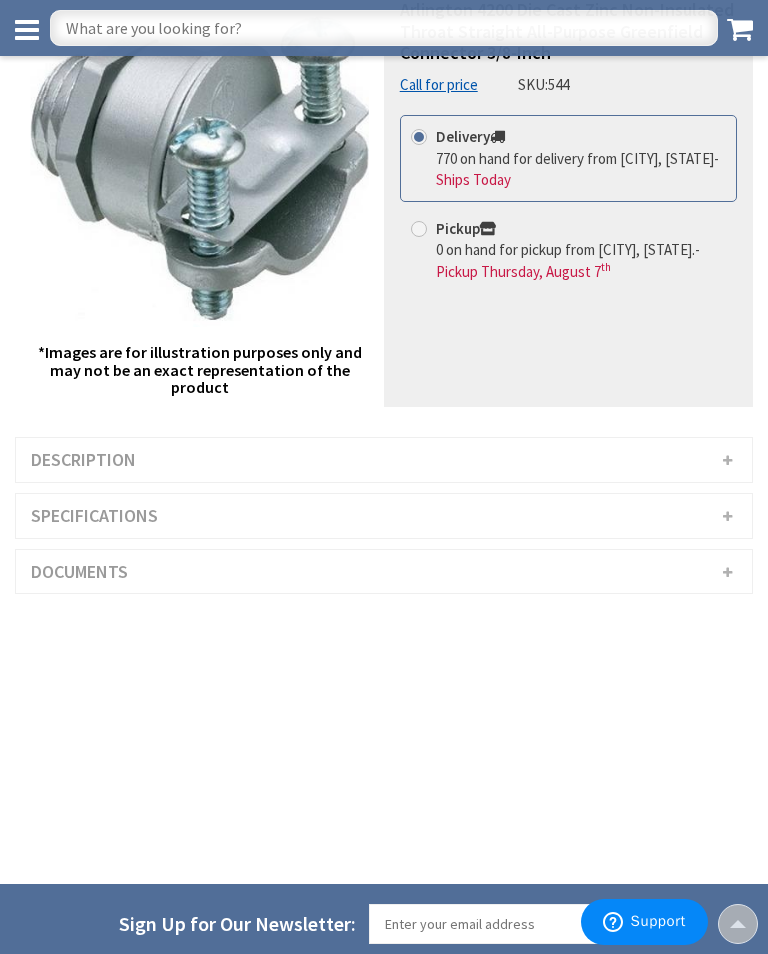 click on "Description" at bounding box center [384, 460] 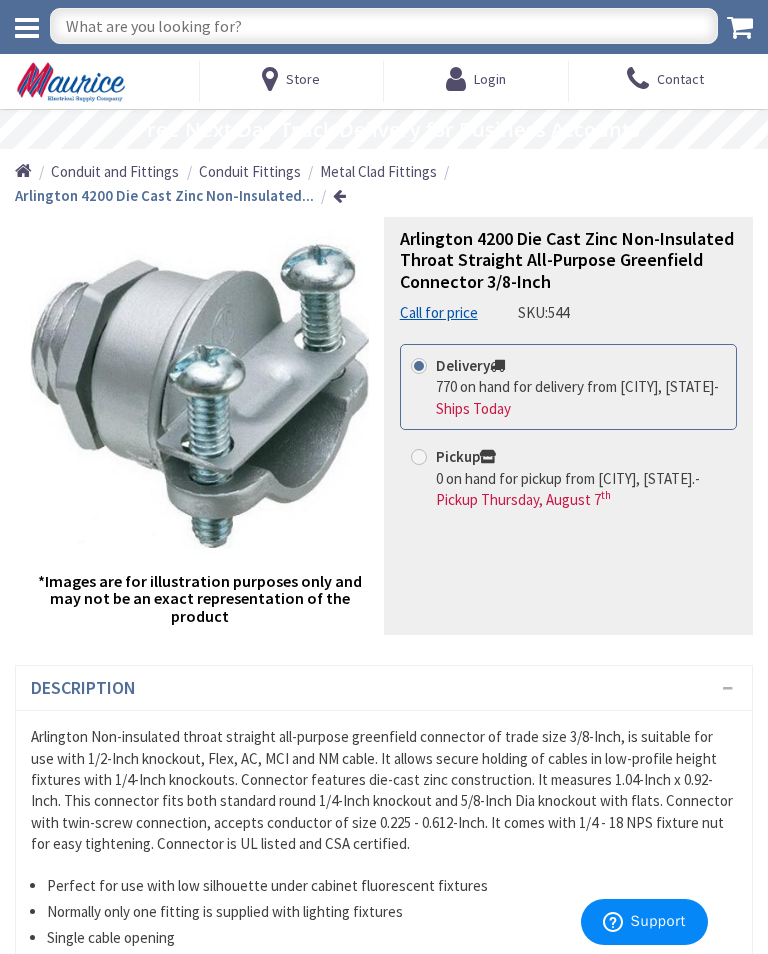 scroll, scrollTop: 0, scrollLeft: 0, axis: both 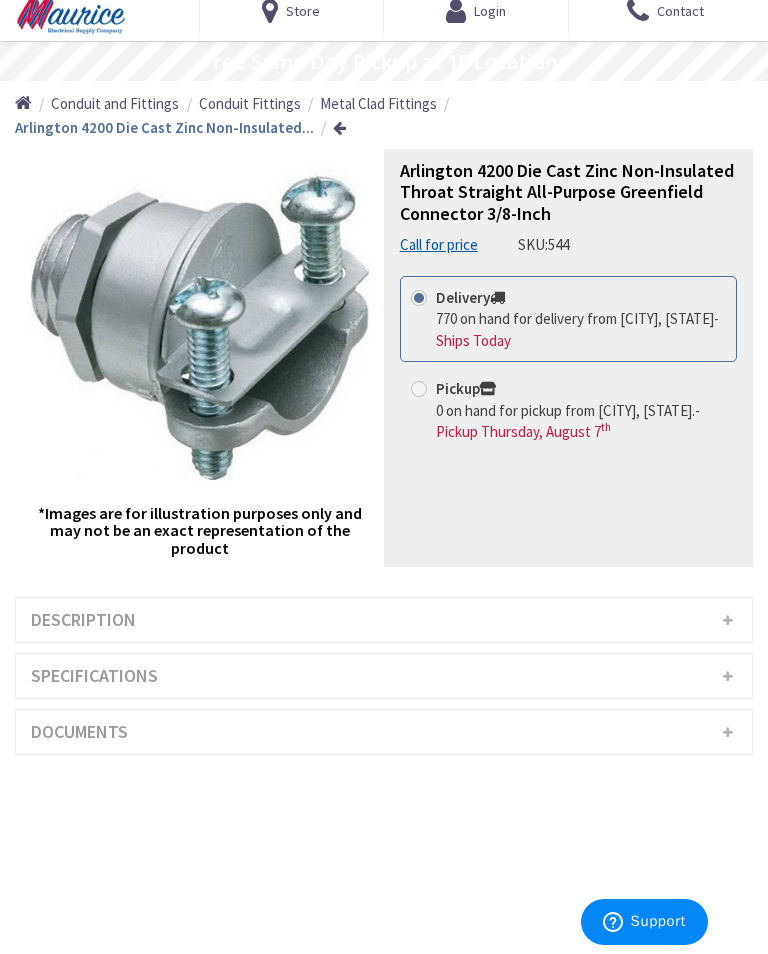 click on "Description" at bounding box center [384, 620] 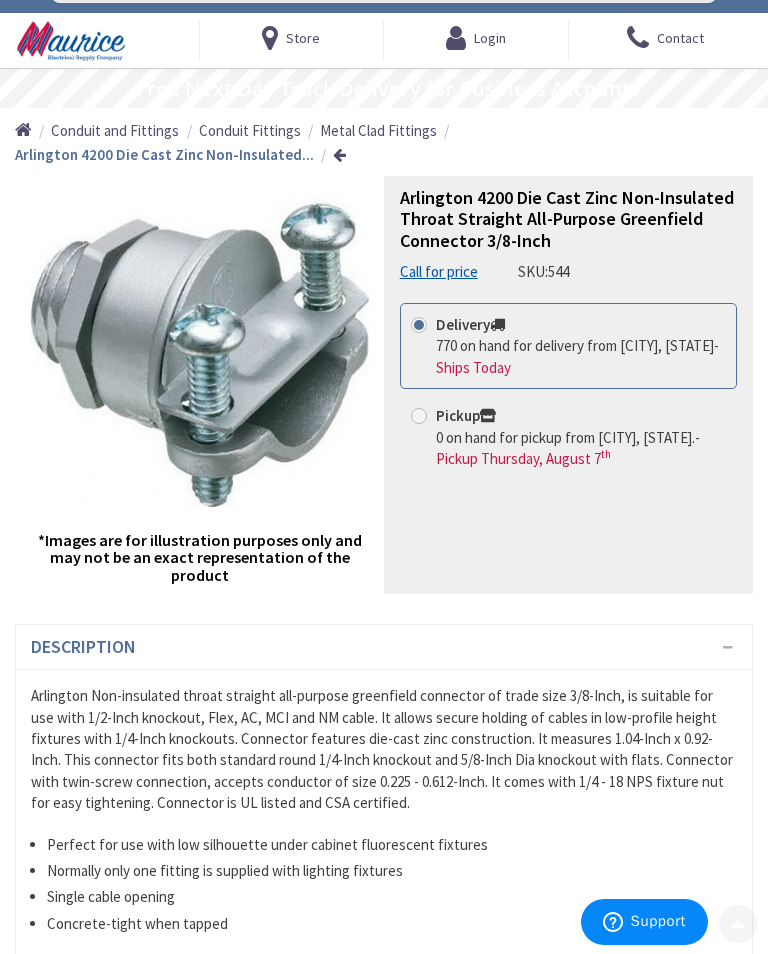scroll, scrollTop: 28, scrollLeft: 0, axis: vertical 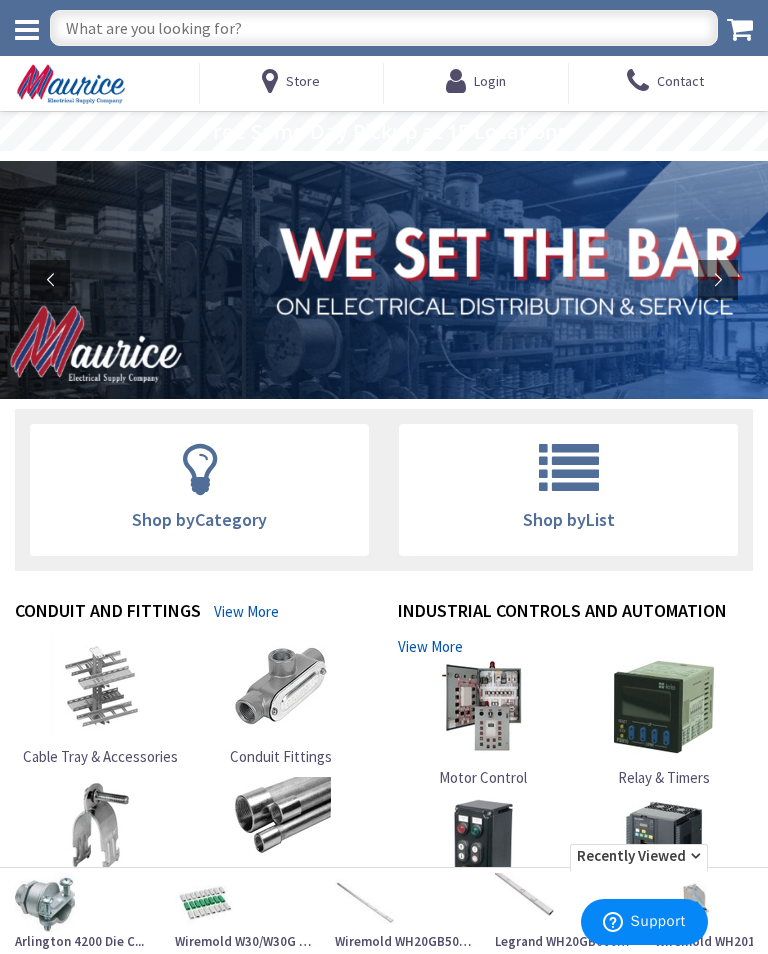 click at bounding box center (384, 28) 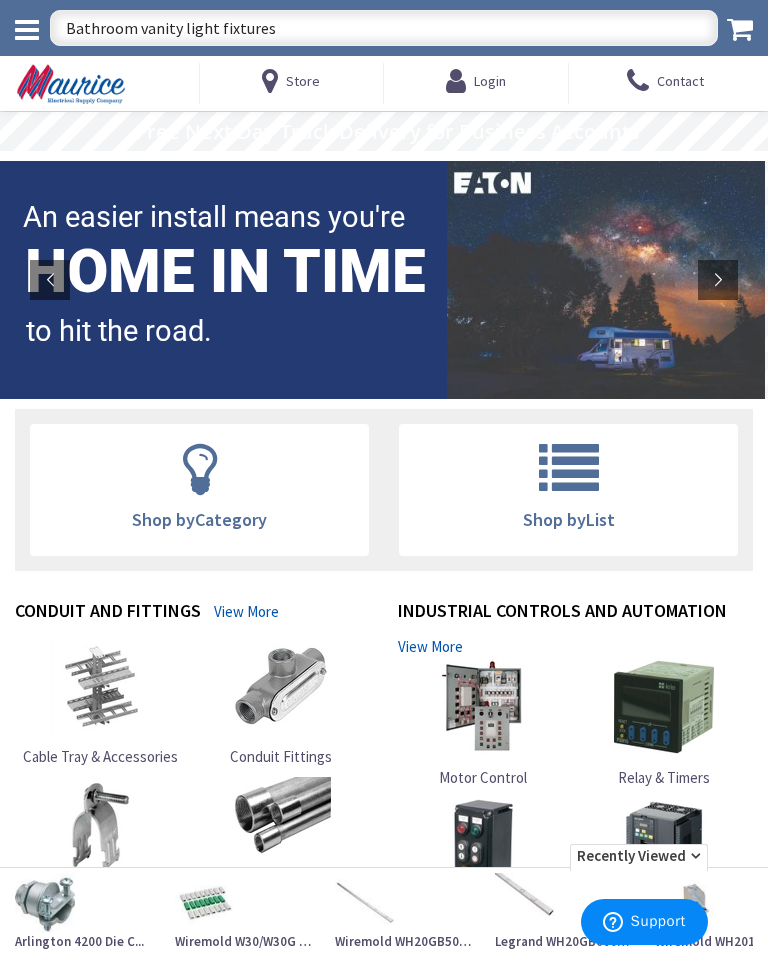 type on "Bathroom vanity light fixtures" 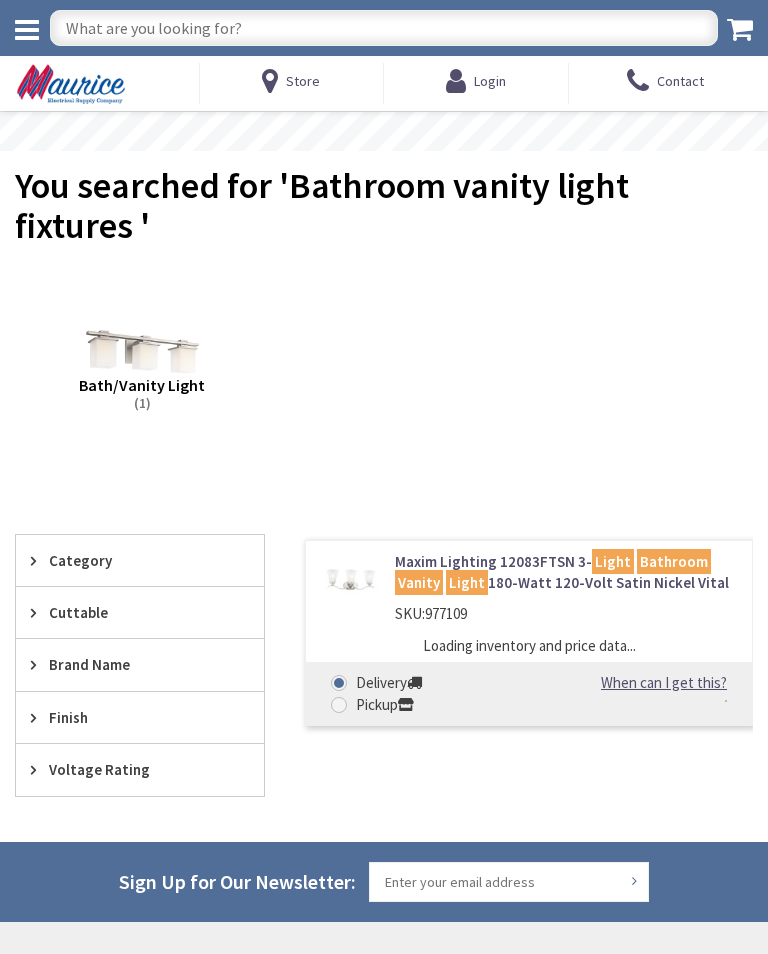 scroll, scrollTop: 0, scrollLeft: 0, axis: both 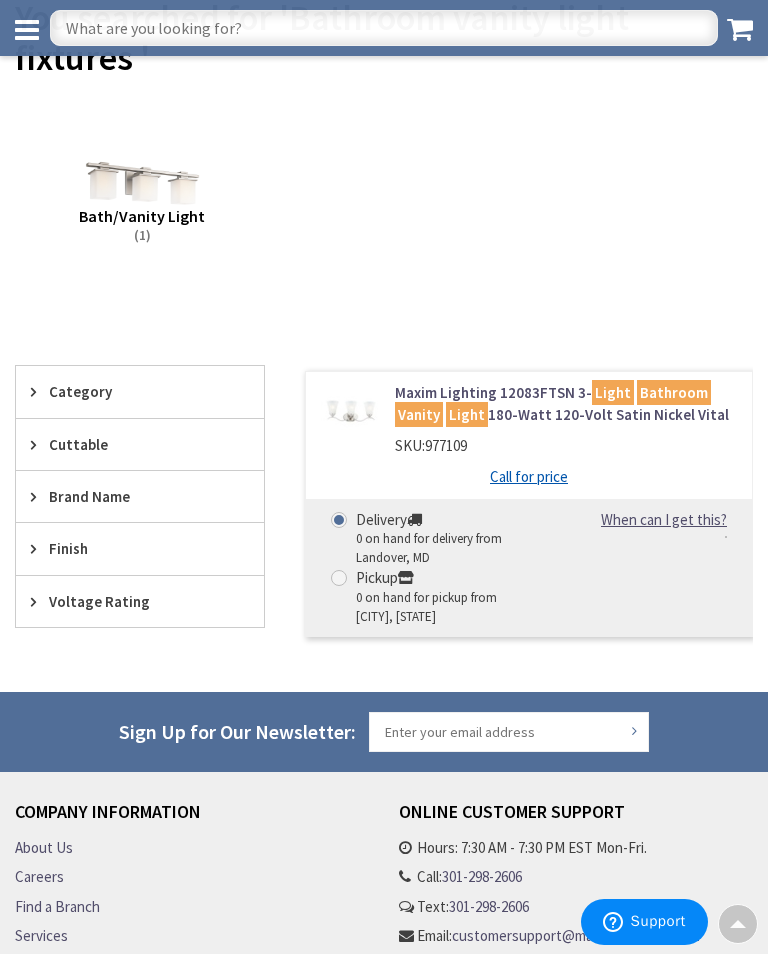 click on "Maxim Lighting 12083FTSN 3- Light   Bathroom   Vanity   Light  180-Watt 120-Volt Satin Nickel Vital" at bounding box center [566, 403] 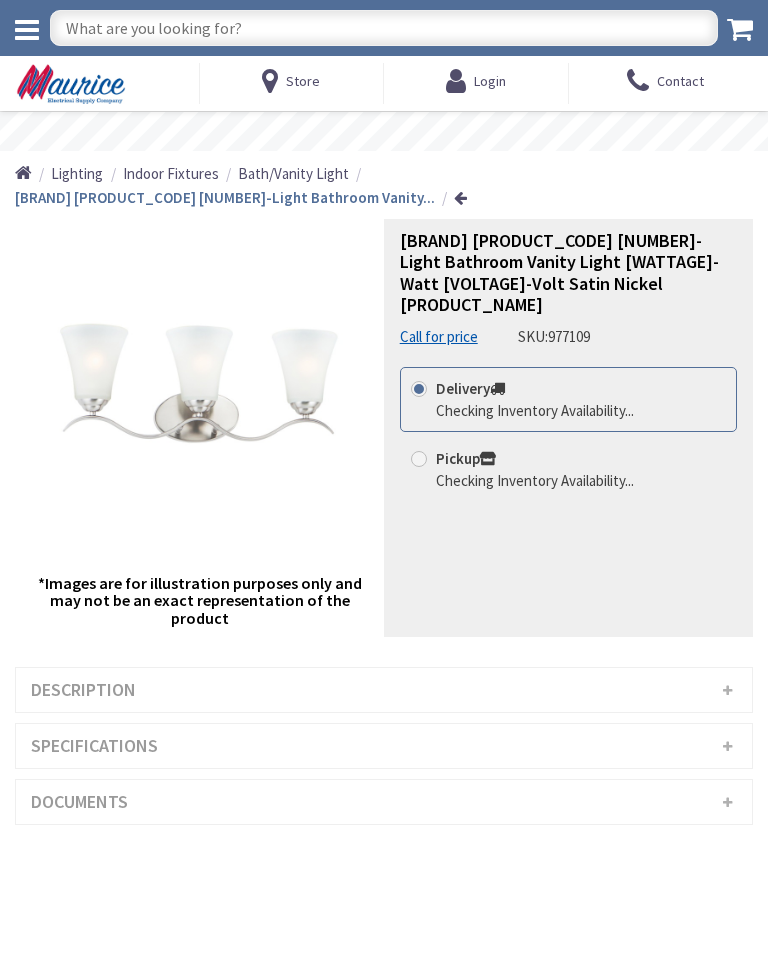 scroll, scrollTop: 0, scrollLeft: 0, axis: both 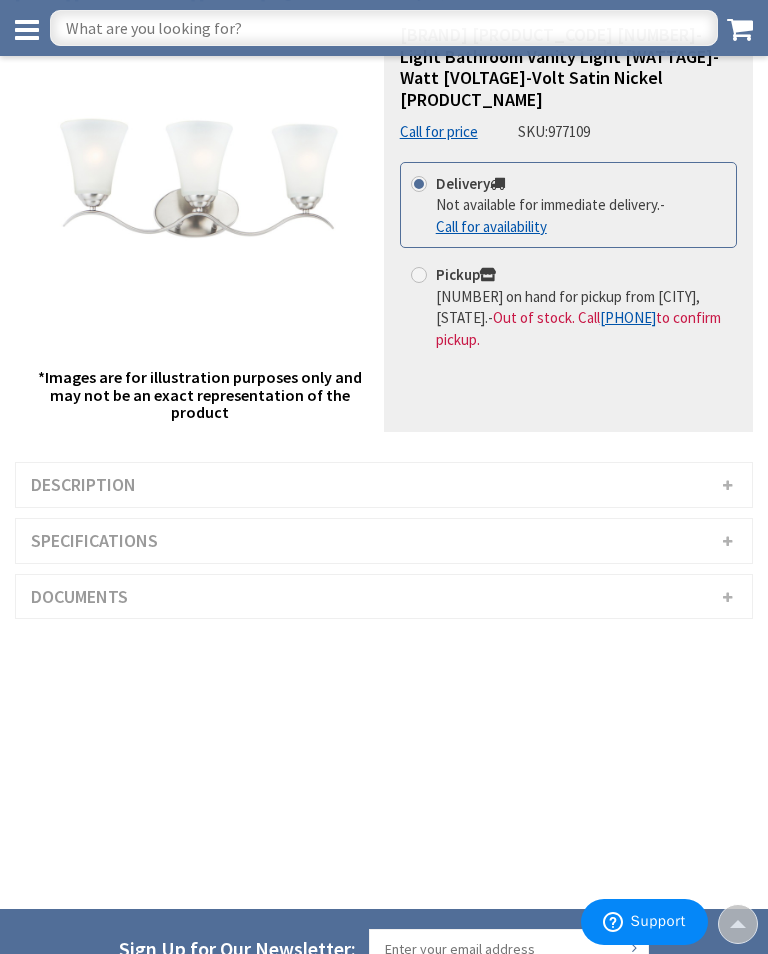 click on "Description" at bounding box center (384, 485) 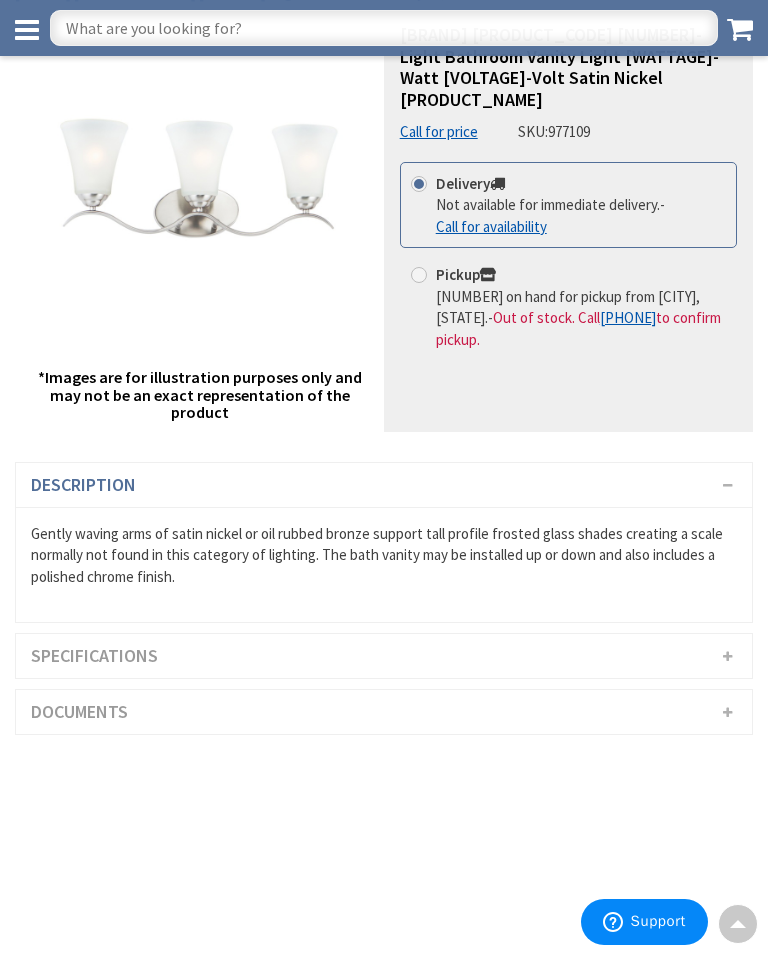 click on "Specifications" at bounding box center (384, 656) 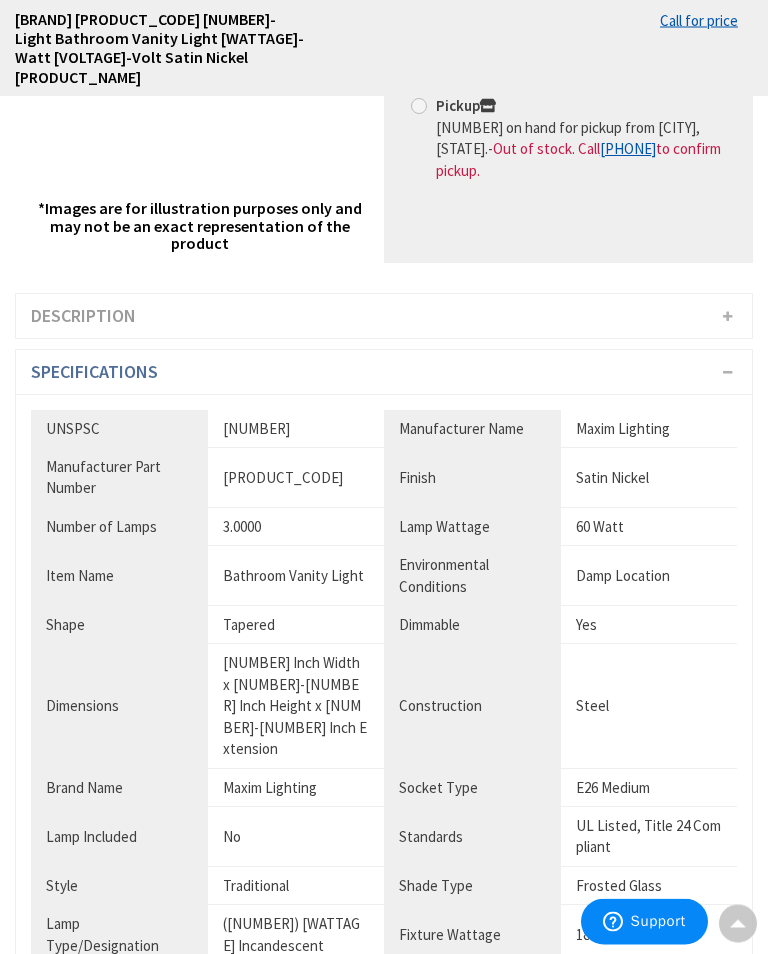 scroll, scrollTop: 334, scrollLeft: 0, axis: vertical 